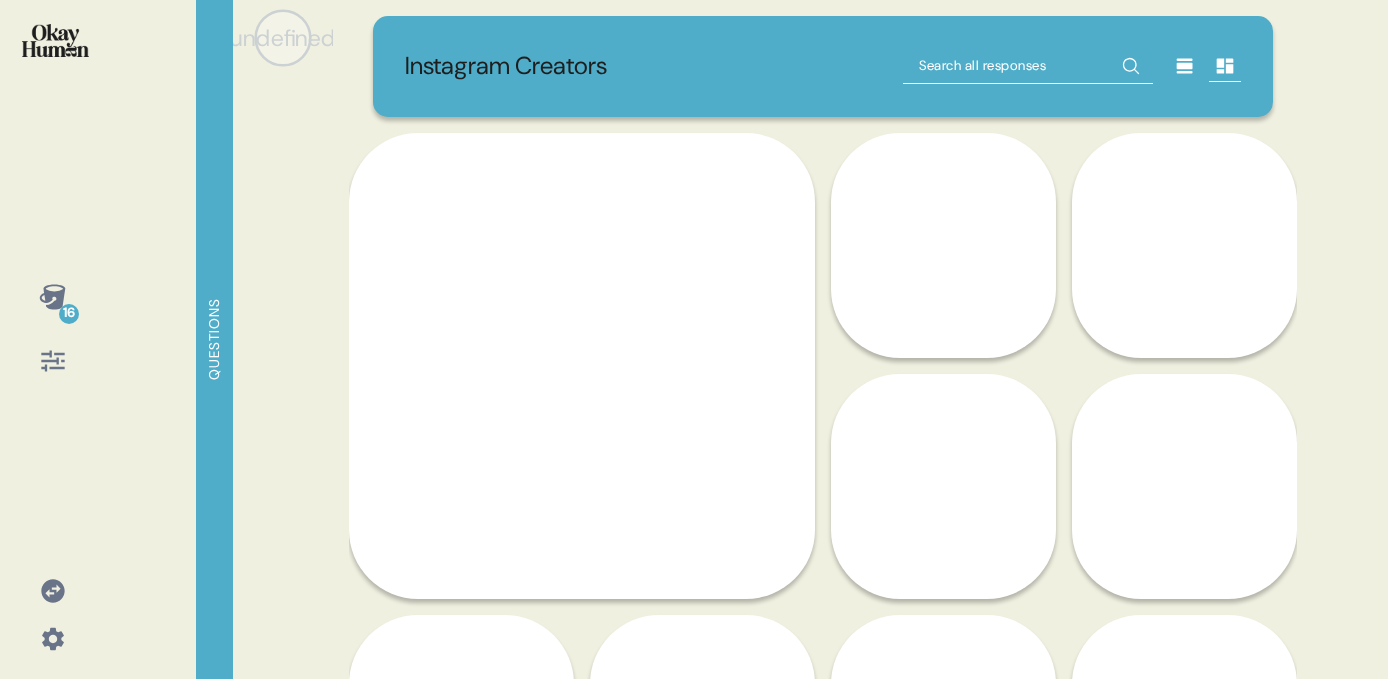 scroll, scrollTop: 0, scrollLeft: 0, axis: both 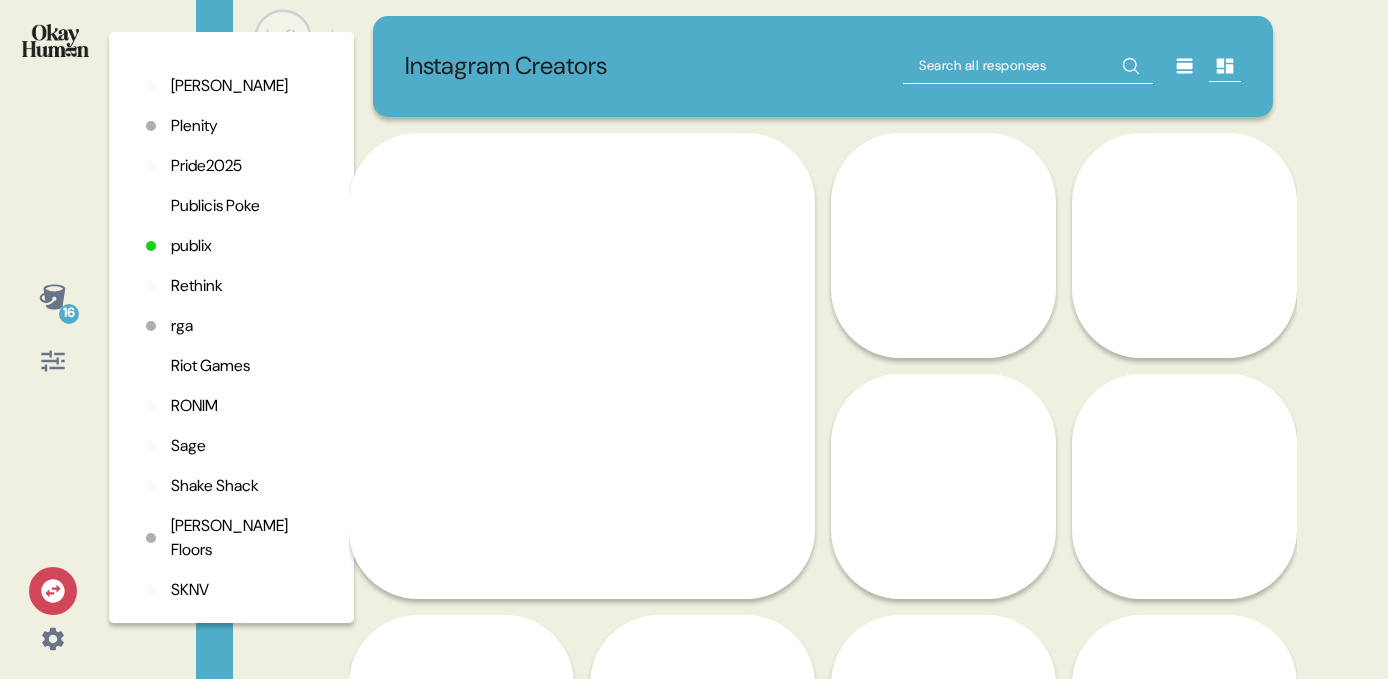click on "publix" at bounding box center [191, 246] 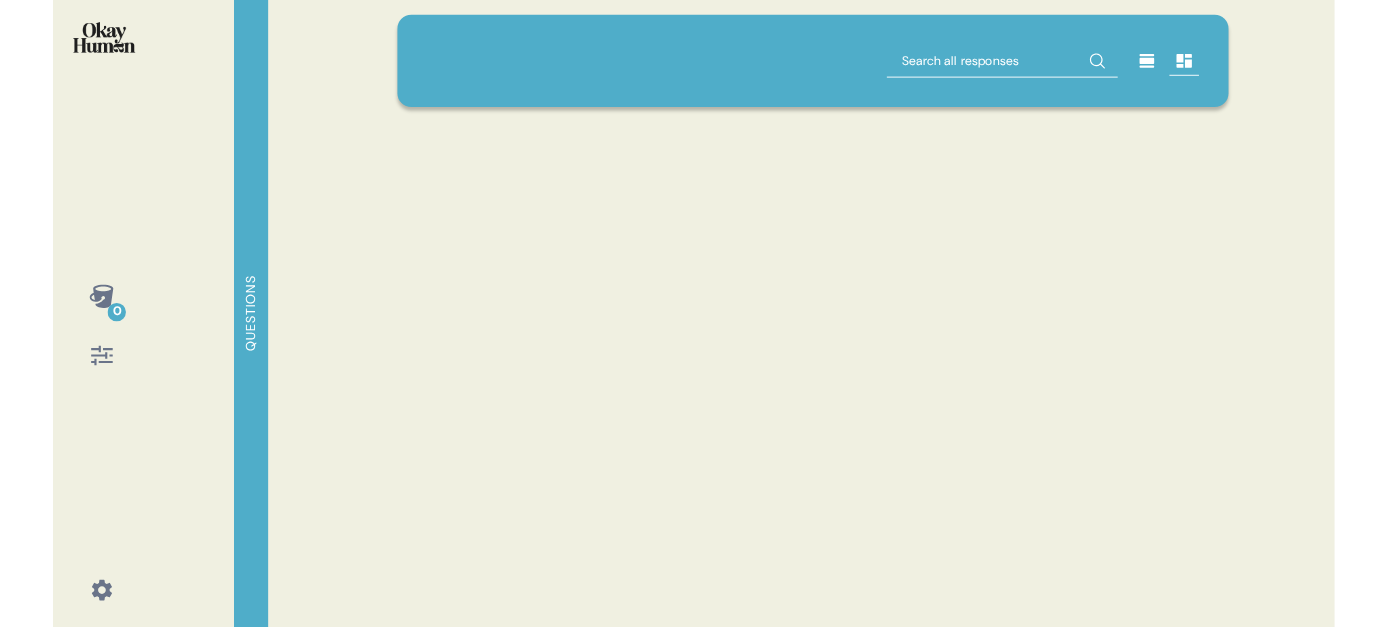 scroll, scrollTop: 0, scrollLeft: 0, axis: both 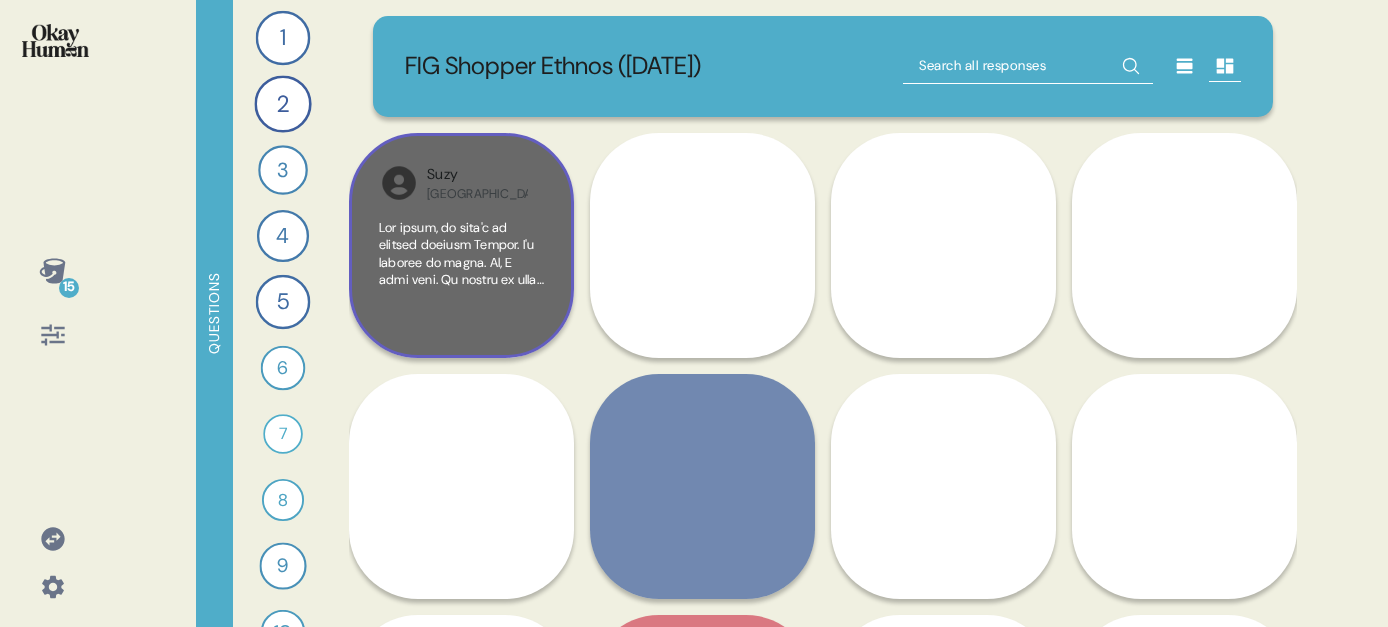 click at bounding box center (461, 938) 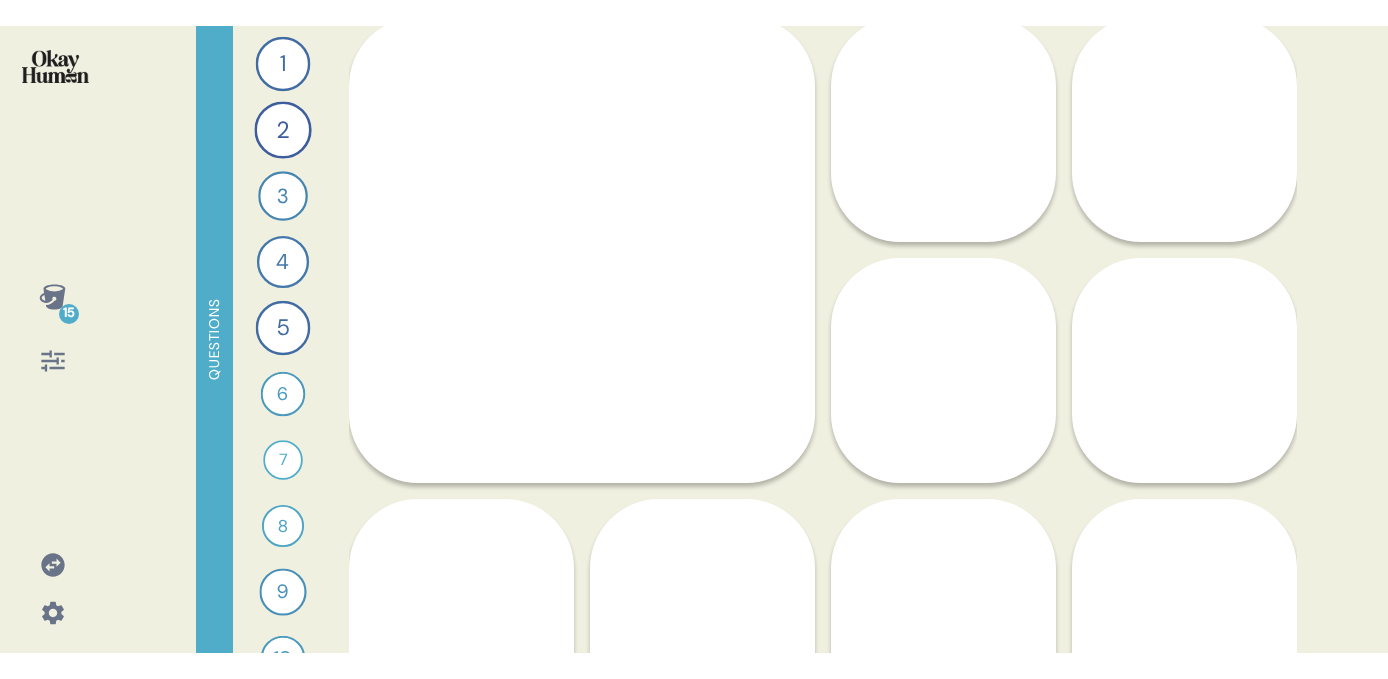 scroll, scrollTop: 171, scrollLeft: 0, axis: vertical 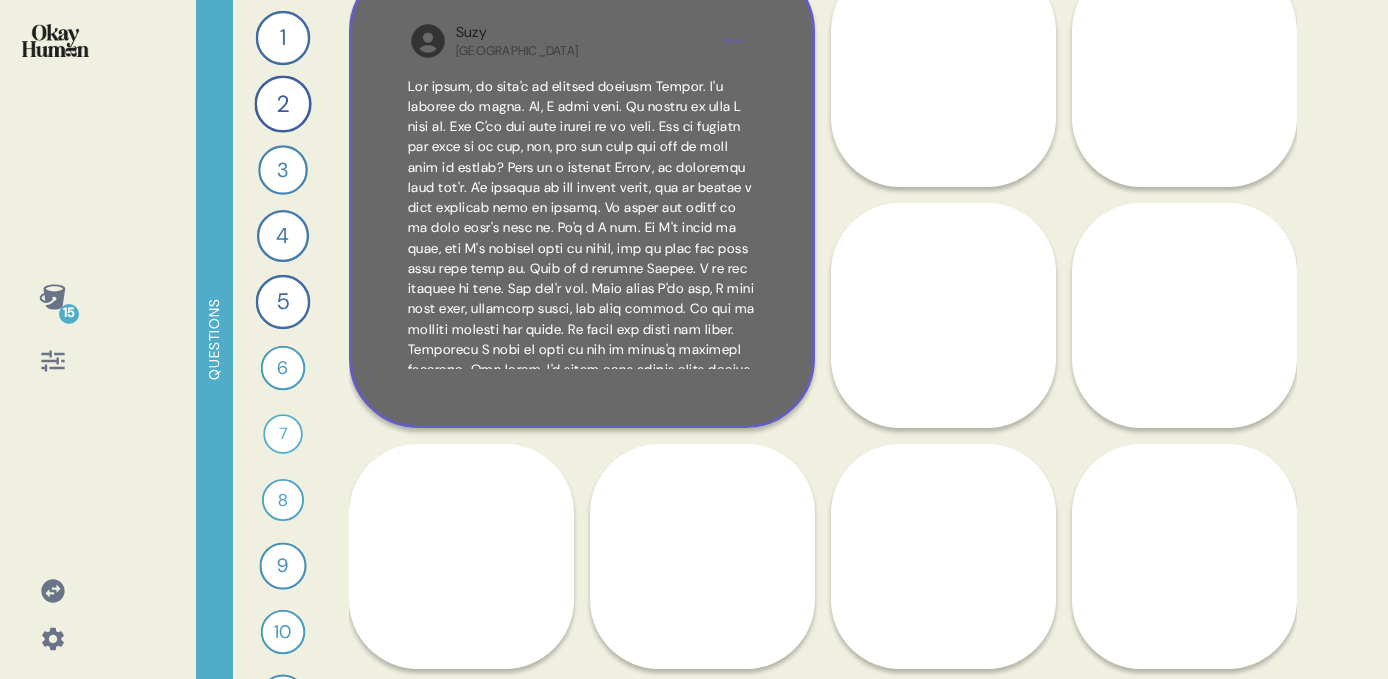 click at bounding box center (582, 491) 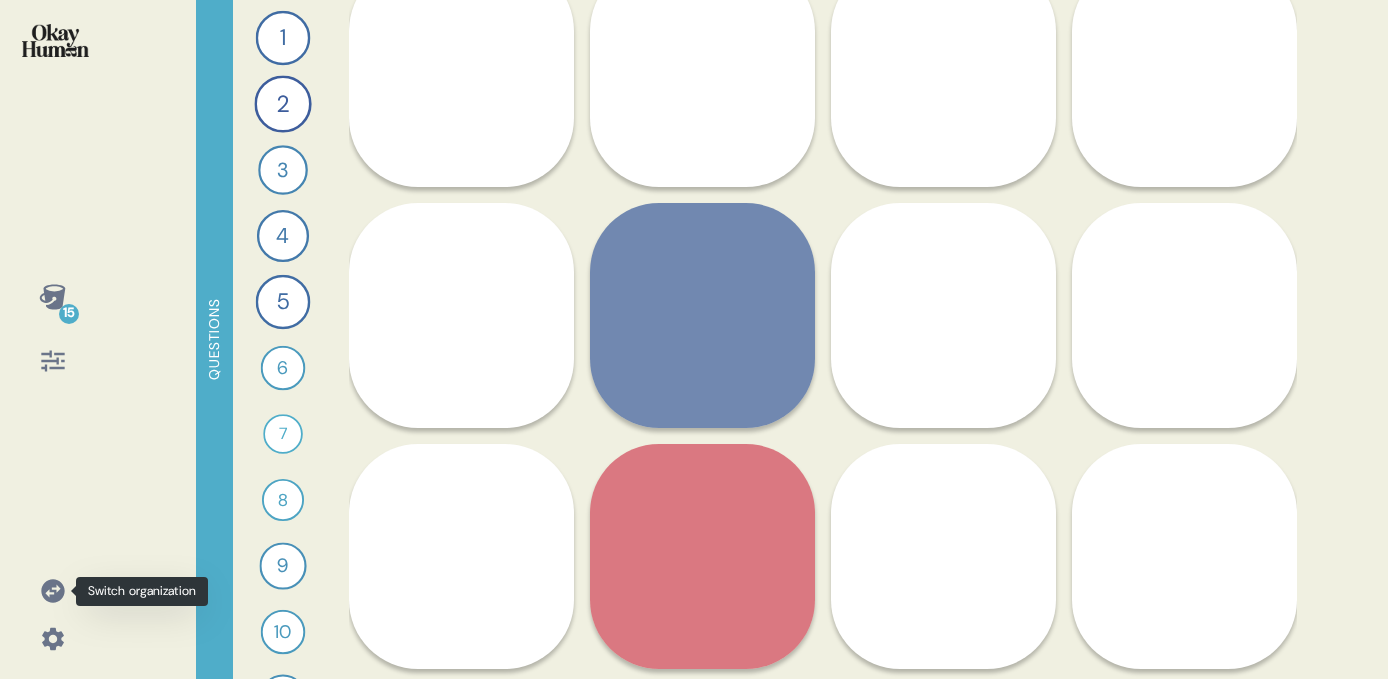 click 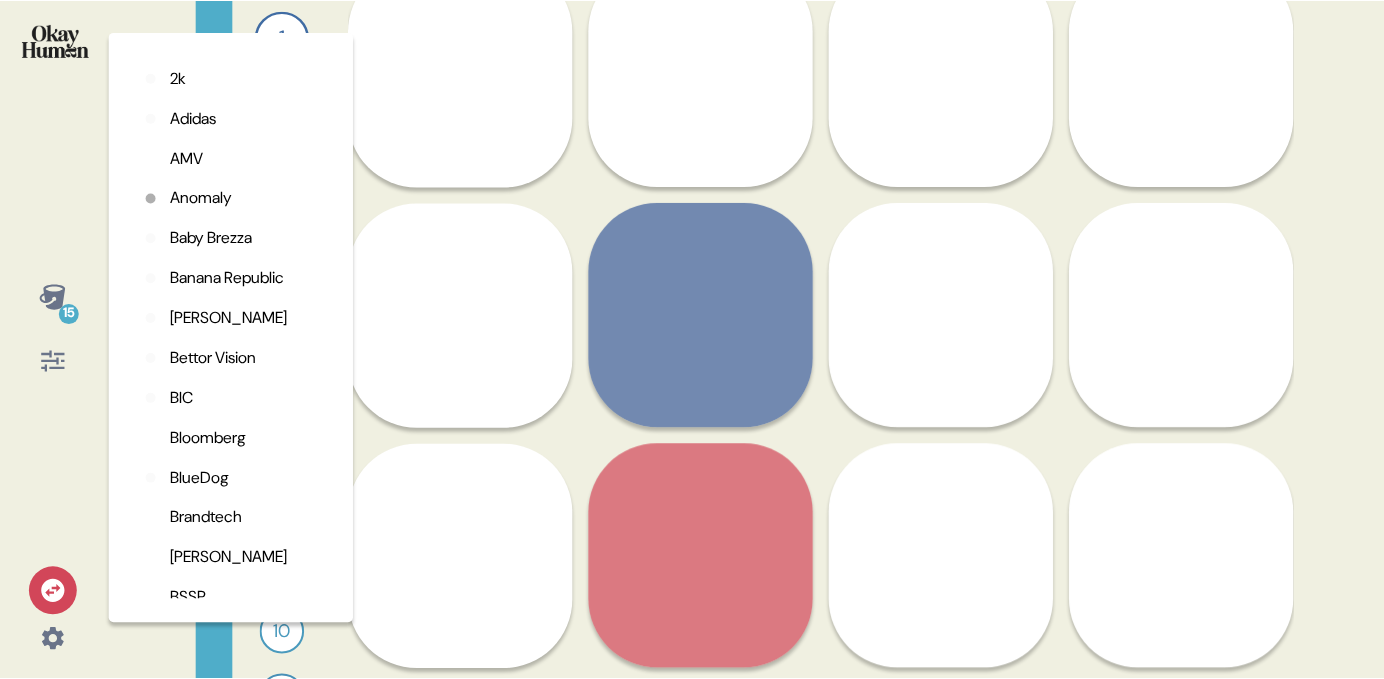 scroll, scrollTop: 41, scrollLeft: 0, axis: vertical 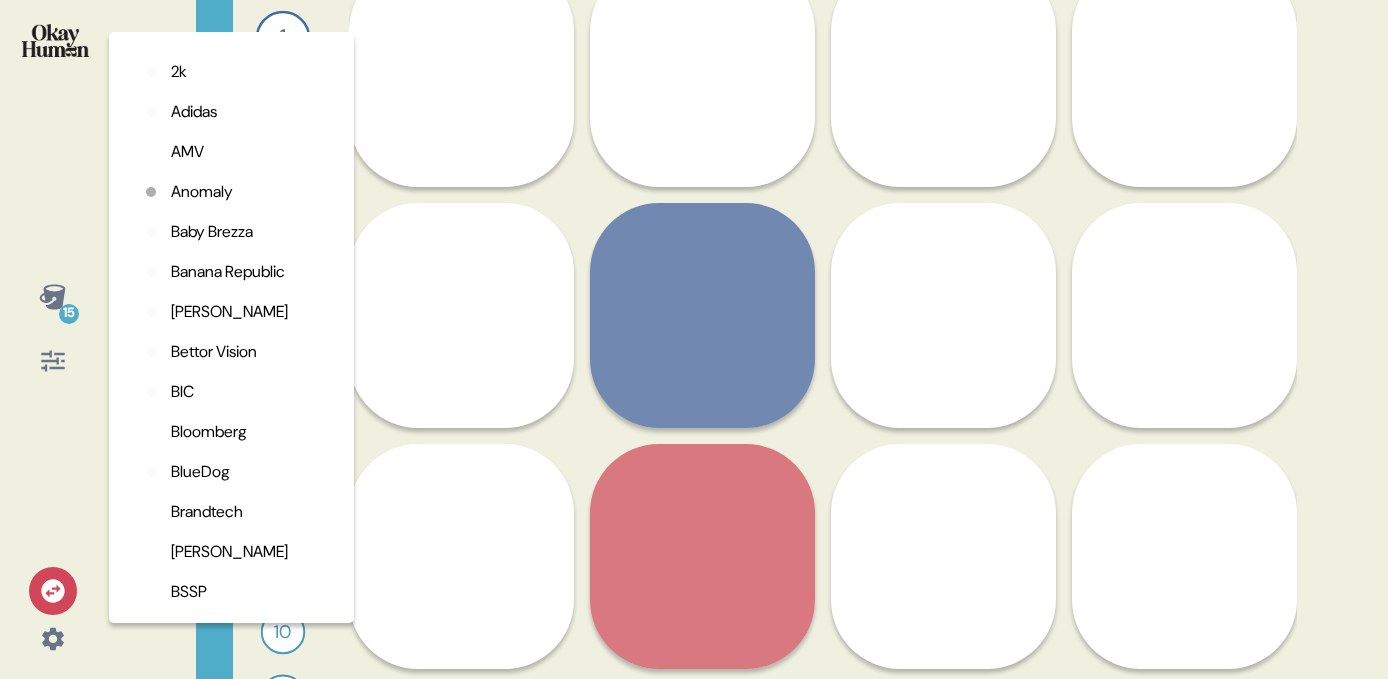 click on "Anomaly" at bounding box center [202, 192] 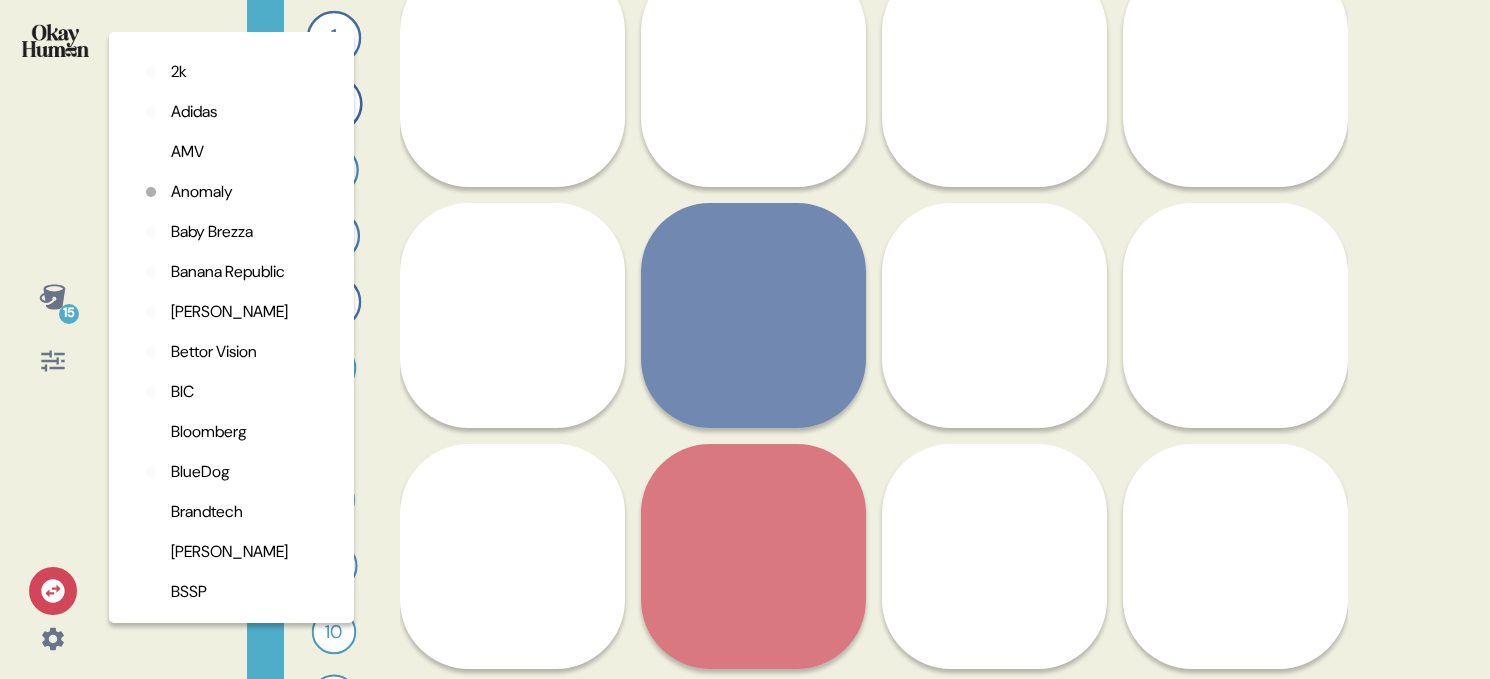 click on "15 Organizations 2k Adidas AMV Anomaly Baby Brezza Banana Republic Barkley Bettor Vision BIC Bloomberg BlueDog Brandtech Brownstein BSSP Carmichael Lynch Centivo CG Insurance chemistry Colenso coronavirus Creatives for Harris crossfire hurricane Cult of Kind Delta Bingo demo Dev Test 2 Diageo diversity Dollar Tree + Family Dollar Doner Edible Arrangements erapeutics Erich & Kallman Exposure FCB Fig Firefish firstandfirst fitzco Fitzcointernal Foot Locker, Inc. Frontdoor GALE Gametime Gen Z and Identity Demo General Mills Glanbia Golin gradyhealth Gravity Global Gravity Road Grey Havas hdyfadmin Health Demo Heaven Hill Brands Hilton Honey Baked Ham iams IKEA InBrace initiative Interbrand Internal Studies Intuit Jane Goodman JD POWER Jeisys Johannes Leonardo Kellanova Kidde kind Le Truc Leo Burnett linkedin Luquire Mars Mars (Protein) Mars China Mars Gum Mars-QA marsoralcare Mischief Mojo Supermarket Moontide Mother muller National Psoriasis Foundation NatWest NBC NBC Sports Neat Communications Nimbly Nordstrom" at bounding box center [745, 339] 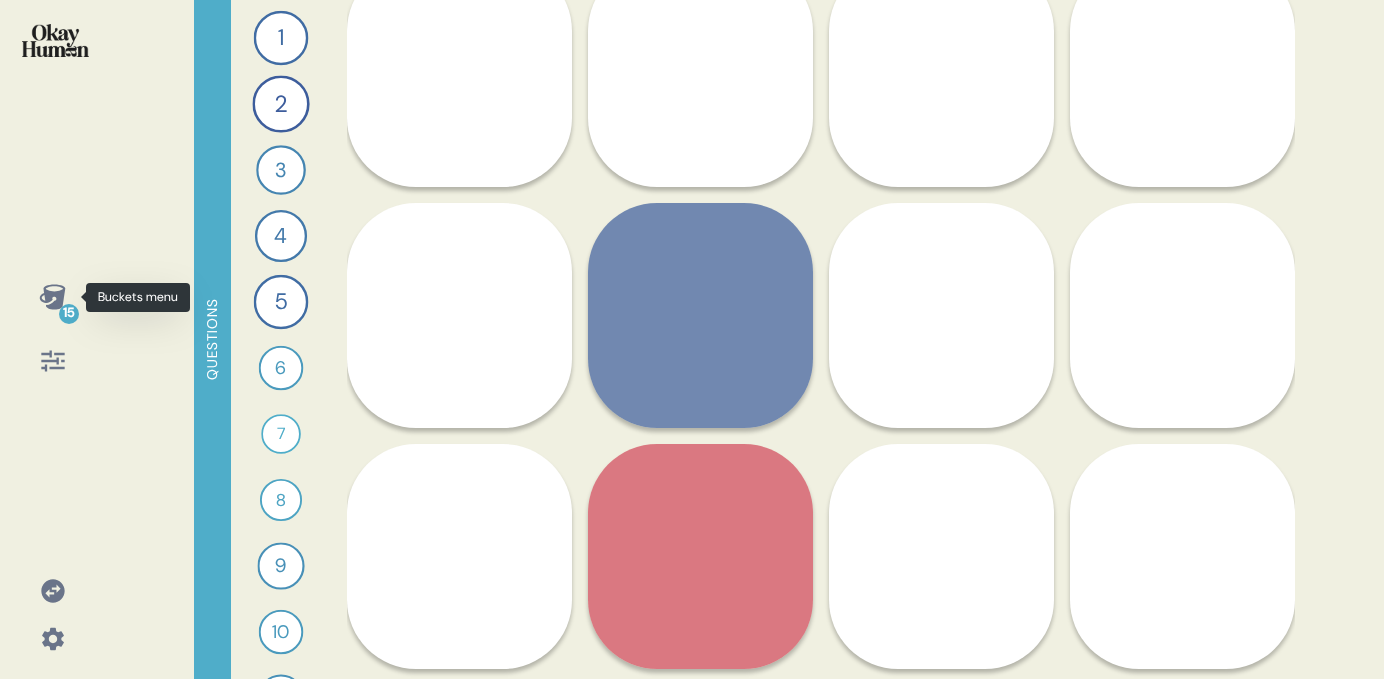 click 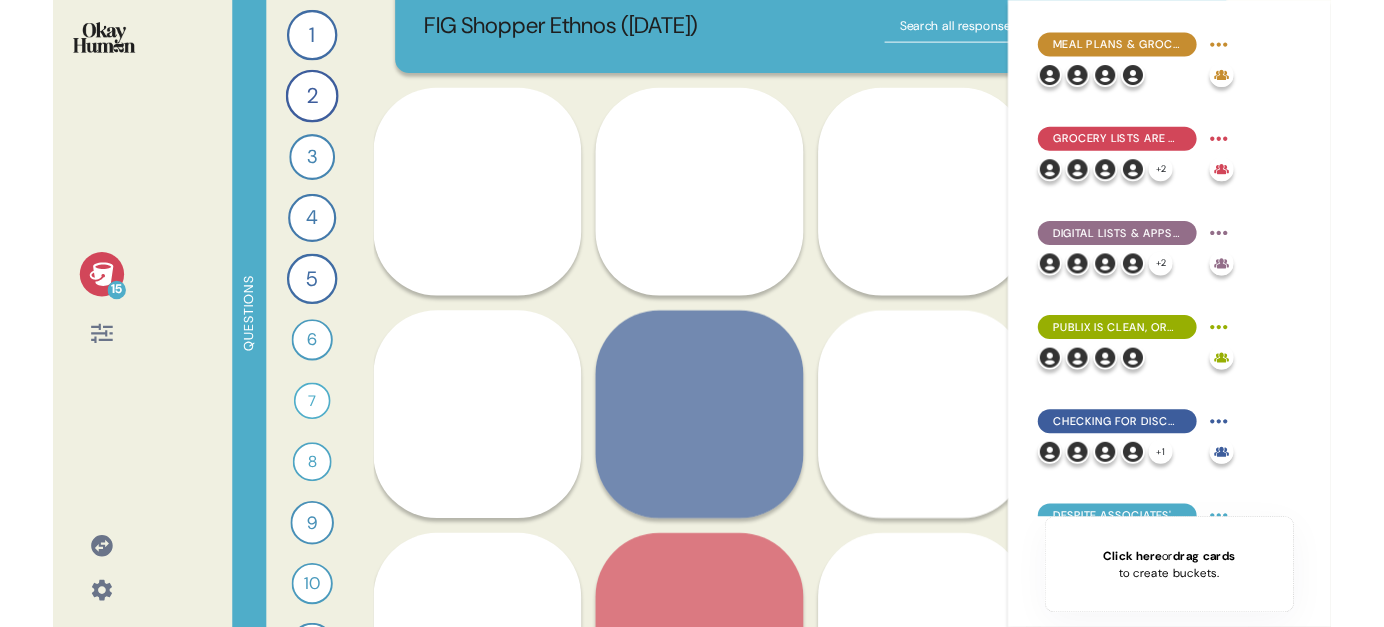 scroll, scrollTop: 27, scrollLeft: 0, axis: vertical 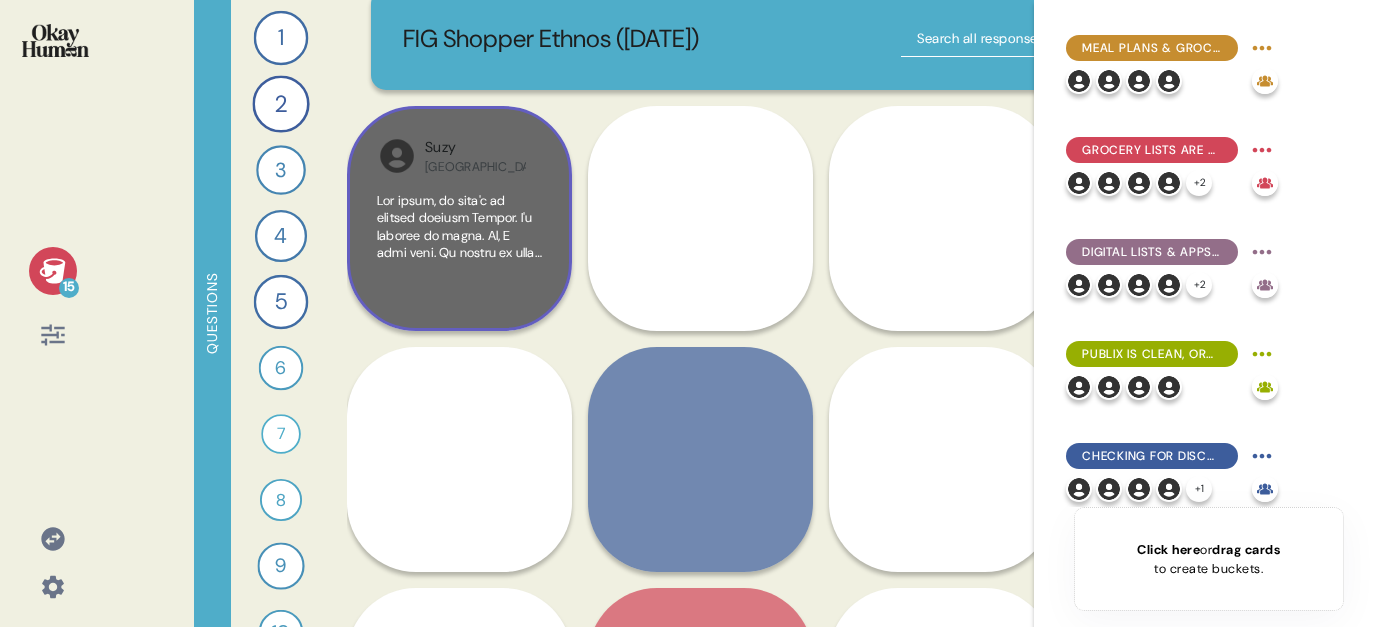 click on "Suzy Atlanta" at bounding box center [475, 156] 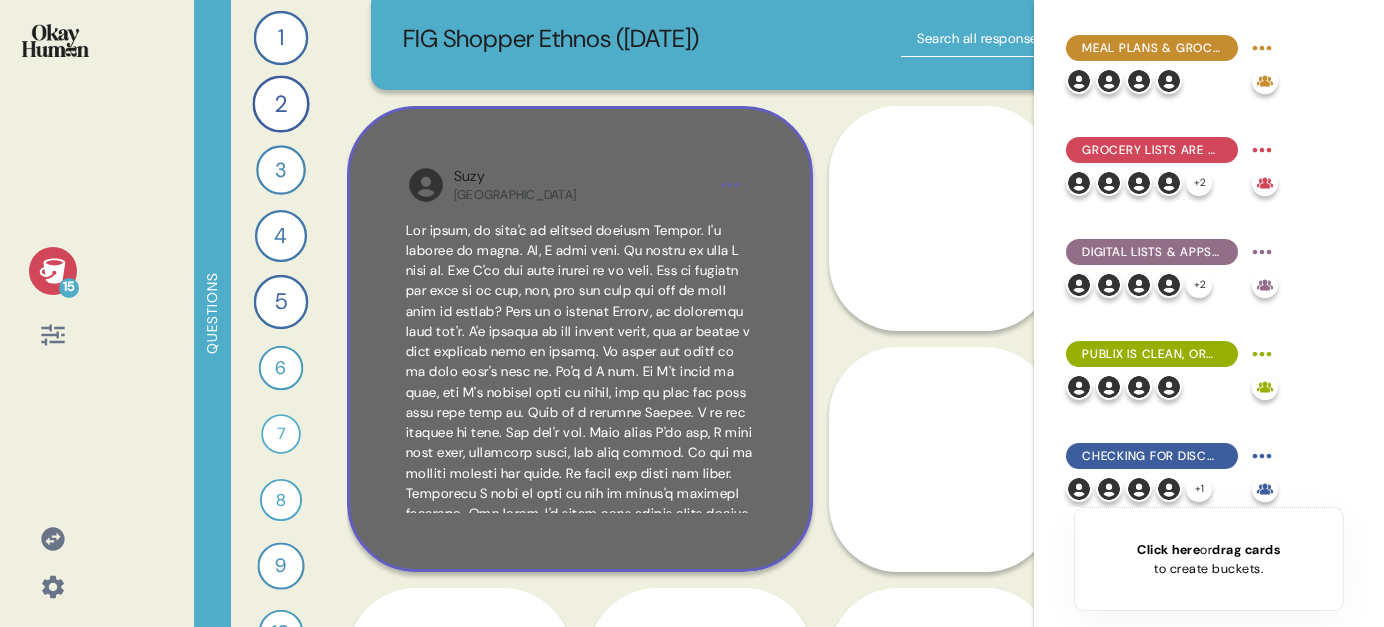 click on "Suzy Atlanta" at bounding box center (580, 339) 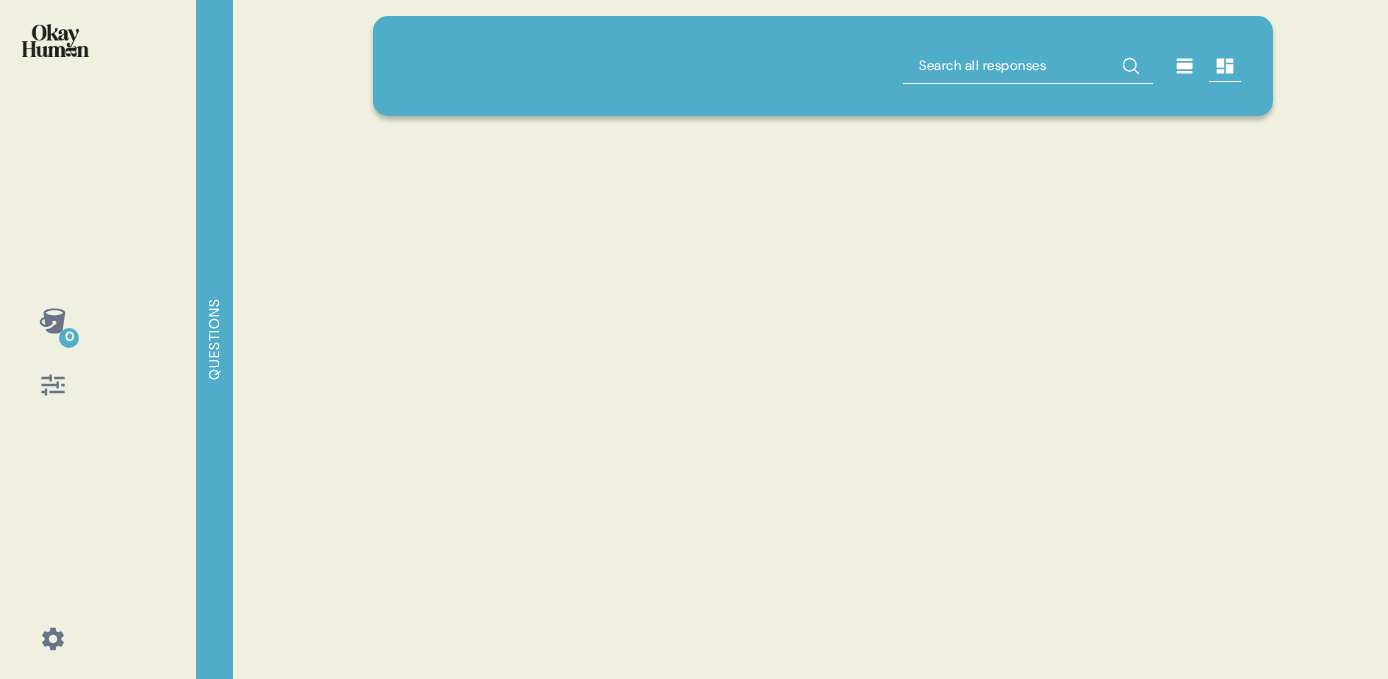 scroll, scrollTop: 0, scrollLeft: 0, axis: both 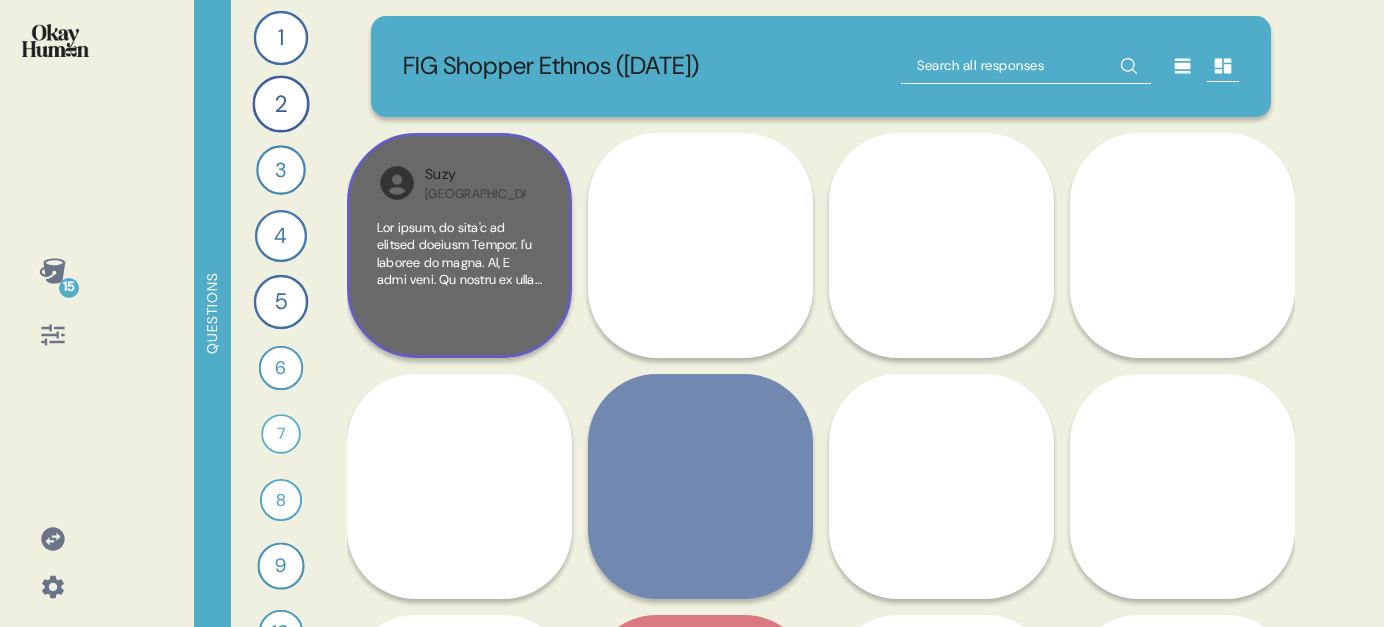 click on "Suzy Atlanta" at bounding box center (459, 245) 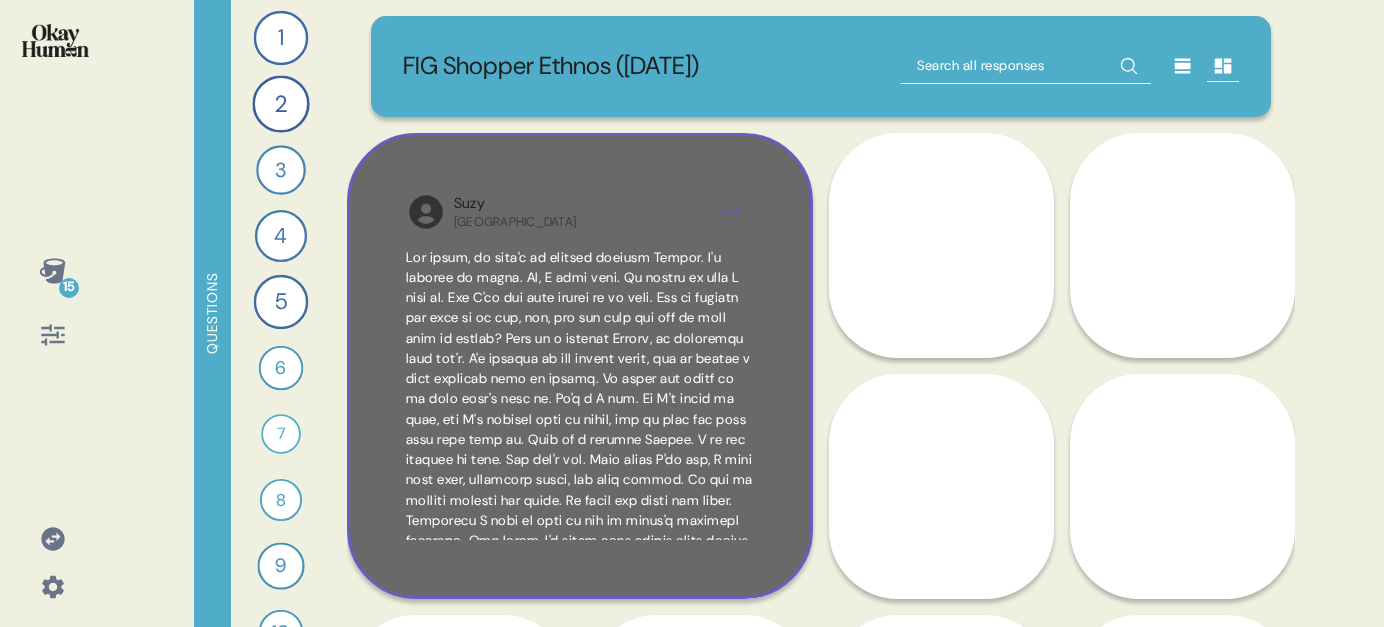 click at bounding box center (580, 663) 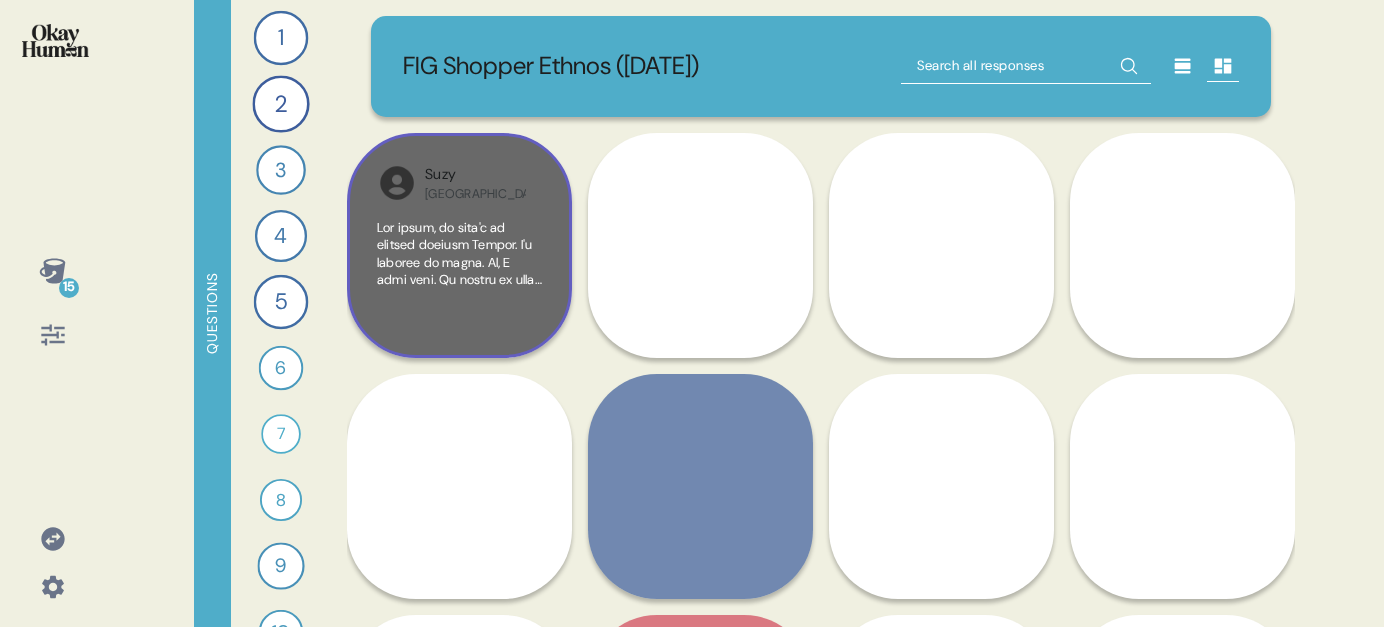 click on "Suzy Atlanta" at bounding box center [459, 245] 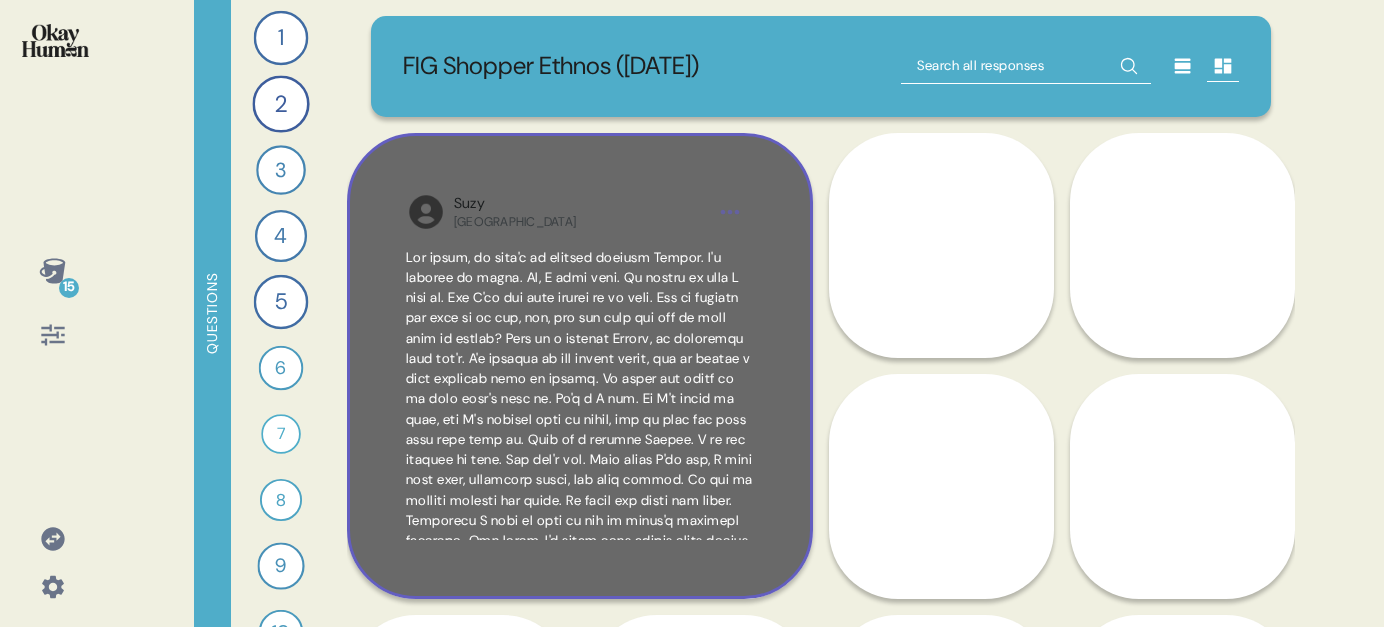 click on "Suzy Atlanta" at bounding box center [580, 366] 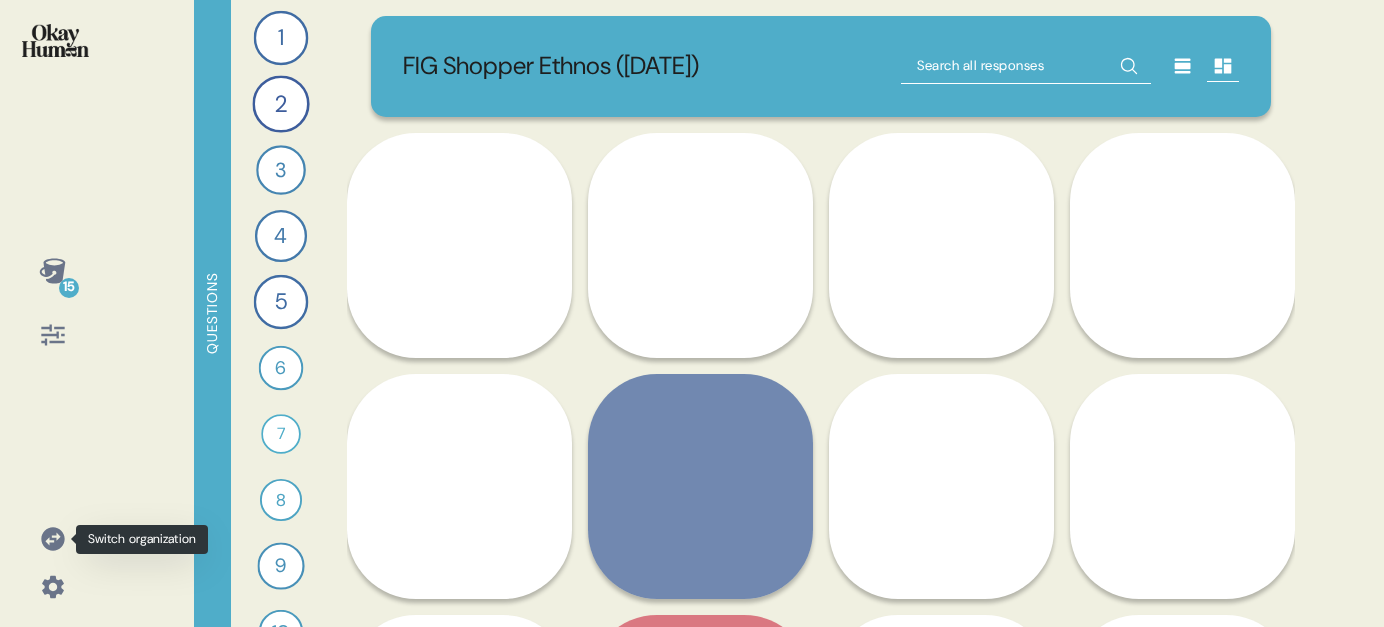 click 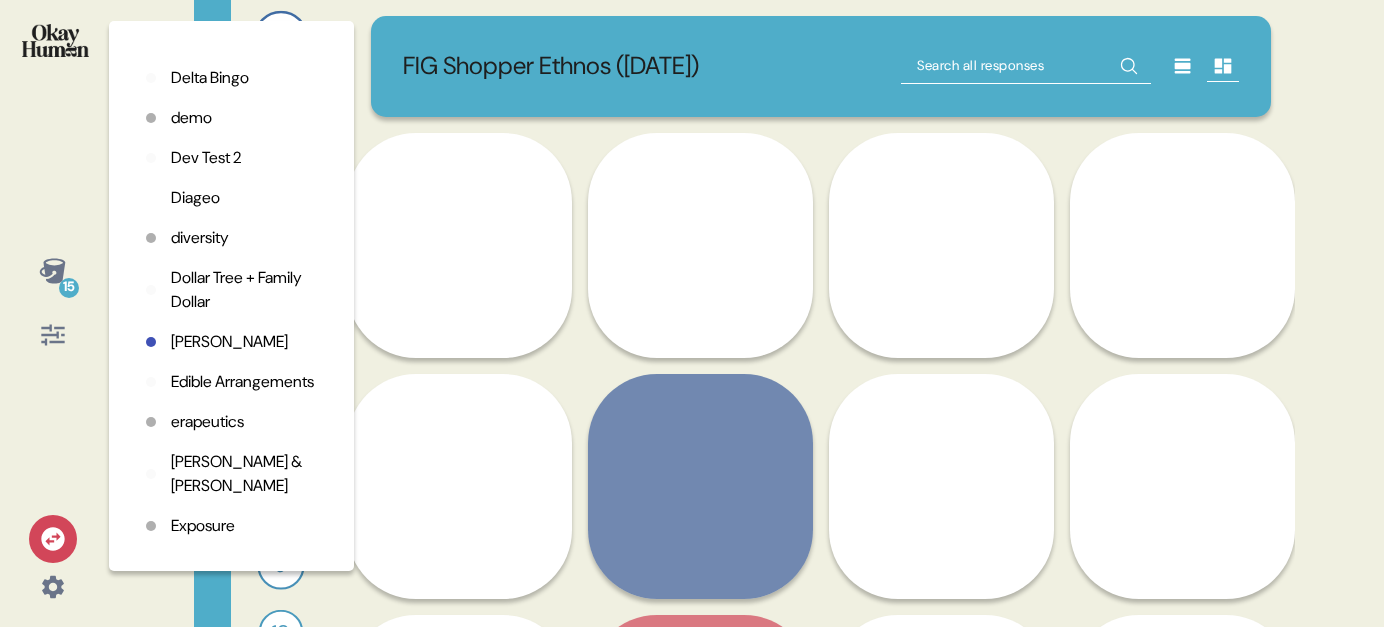 scroll, scrollTop: 989, scrollLeft: 0, axis: vertical 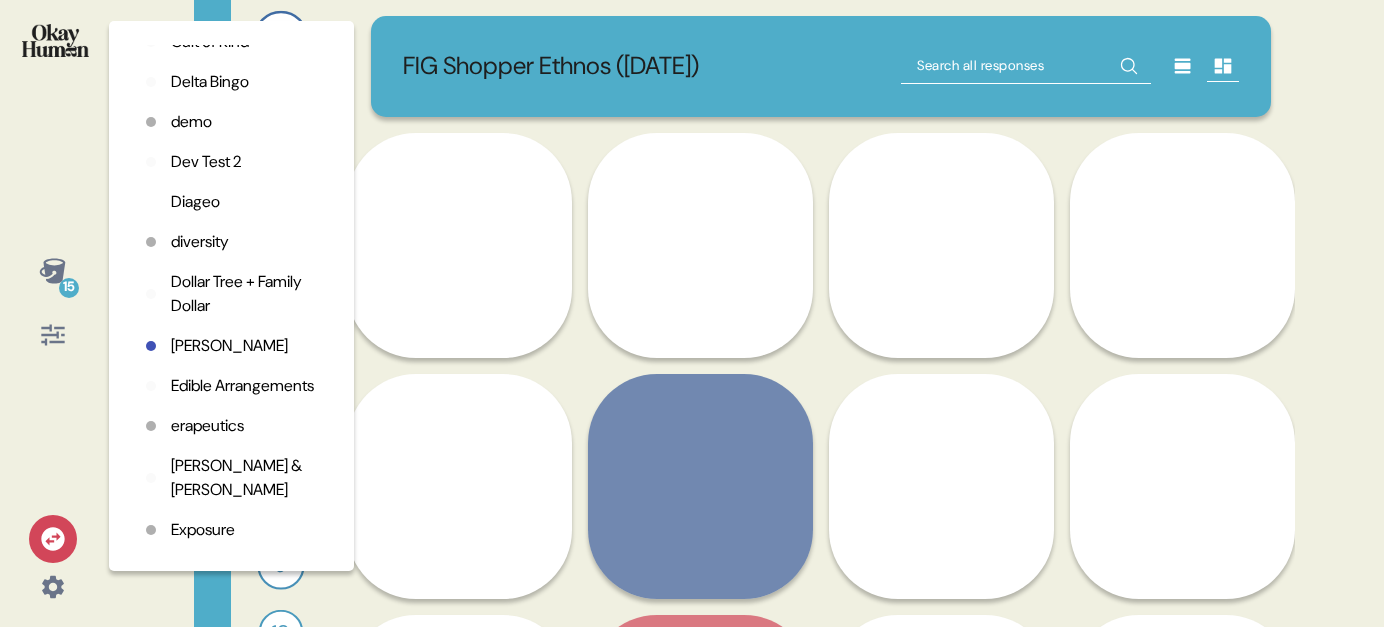 click on "Cult of Kind" at bounding box center (210, 42) 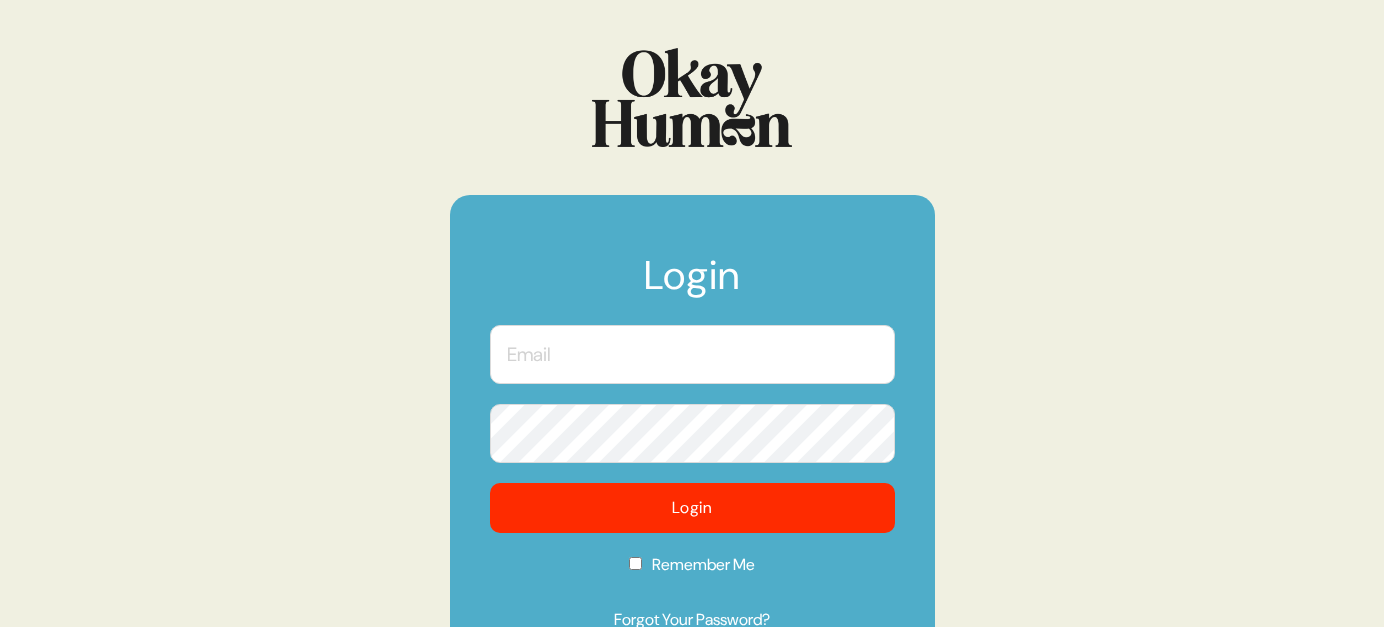 scroll, scrollTop: 0, scrollLeft: 0, axis: both 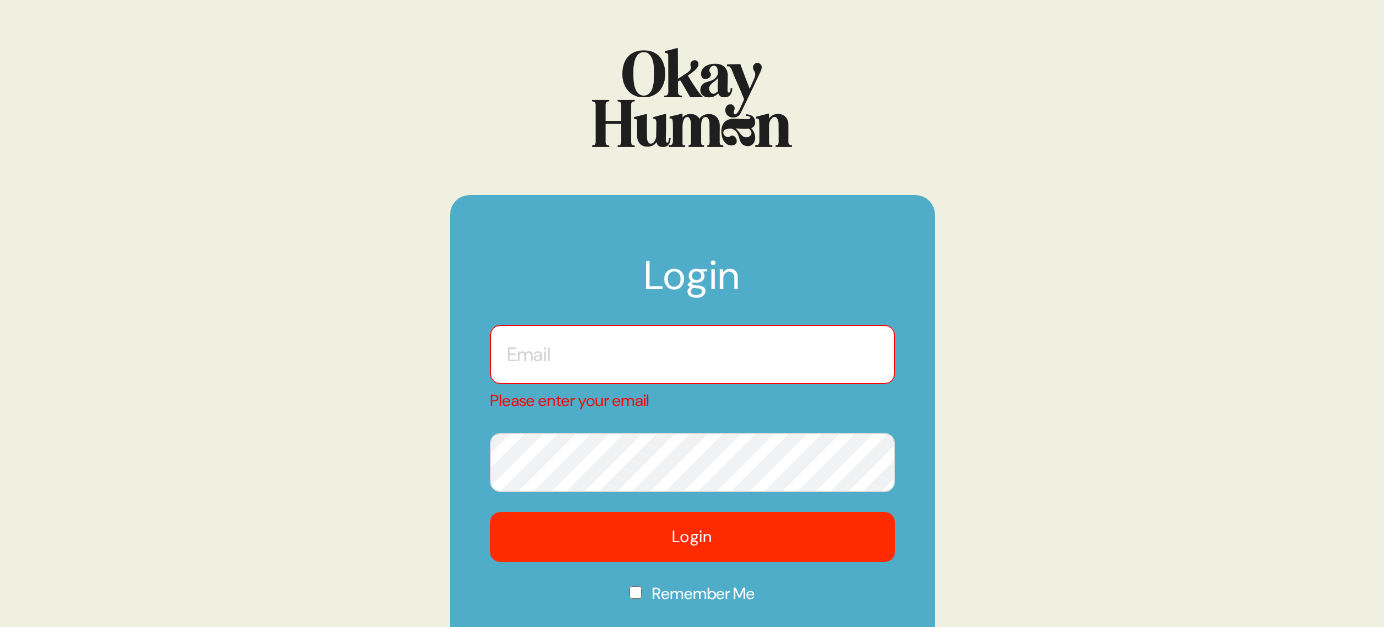 type on "ben@sympler.co" 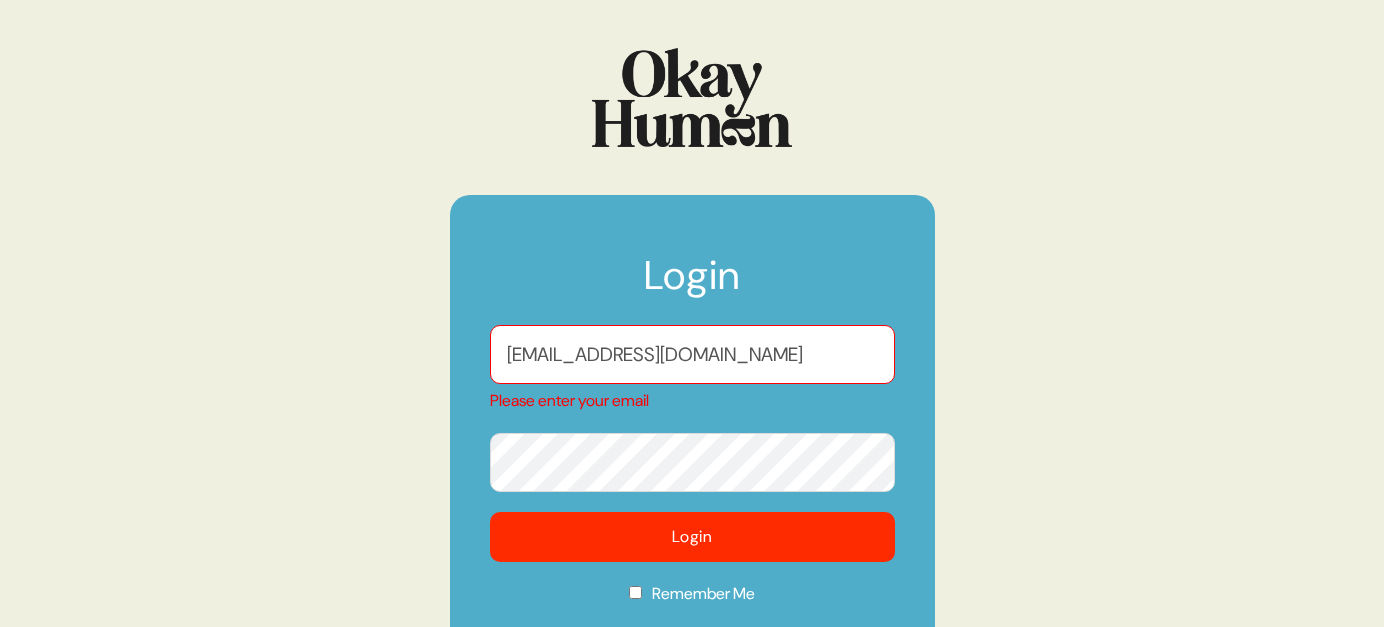 checkbox on "true" 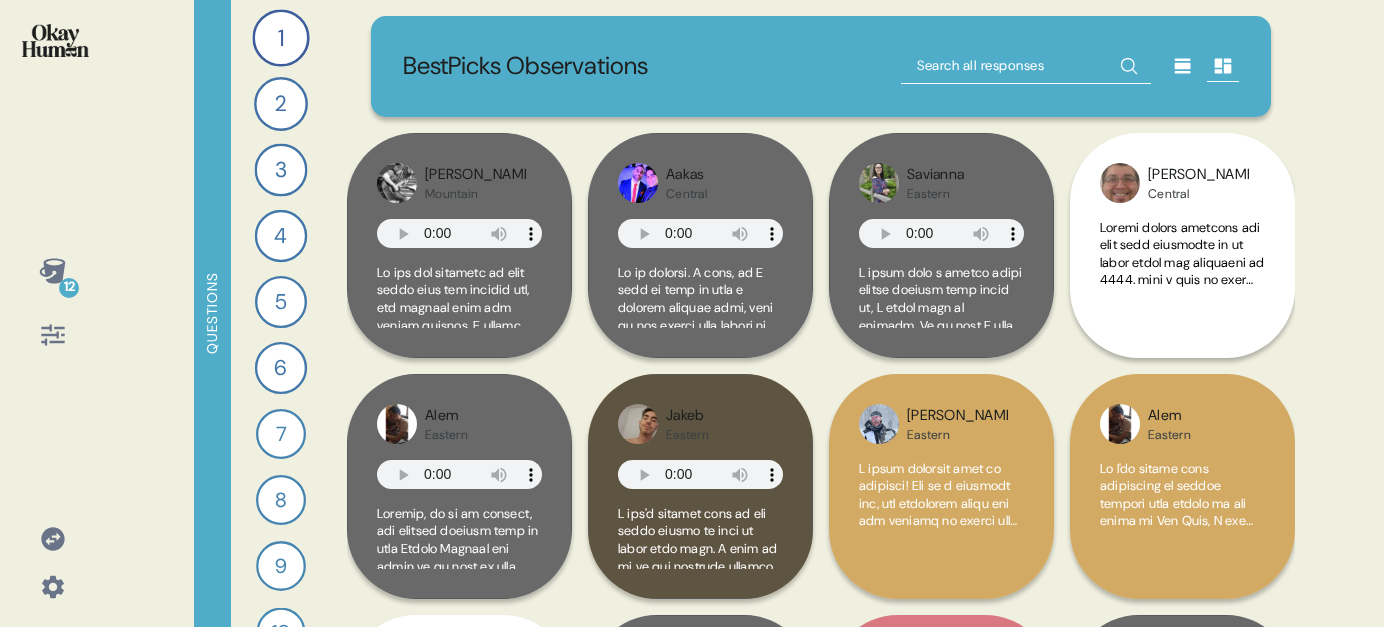 click on "12" at bounding box center [69, 288] 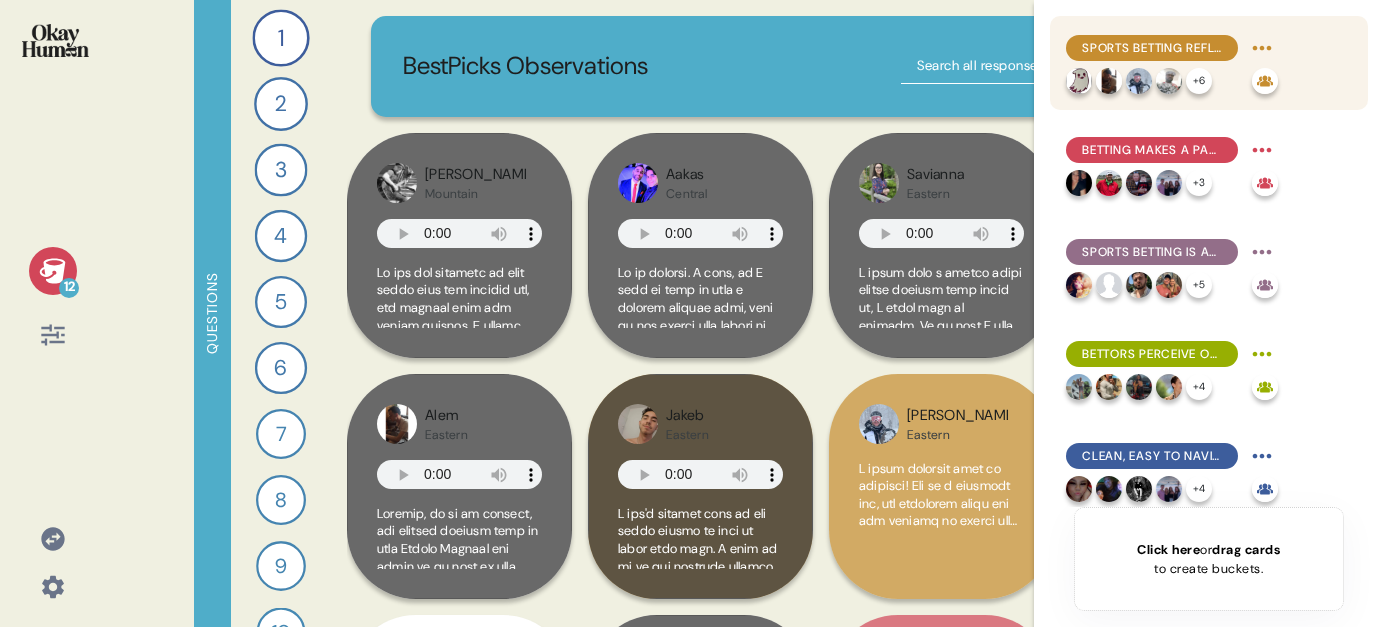 click on "Sports Betting Reflects the Intelligence of Bettors" at bounding box center (1152, 48) 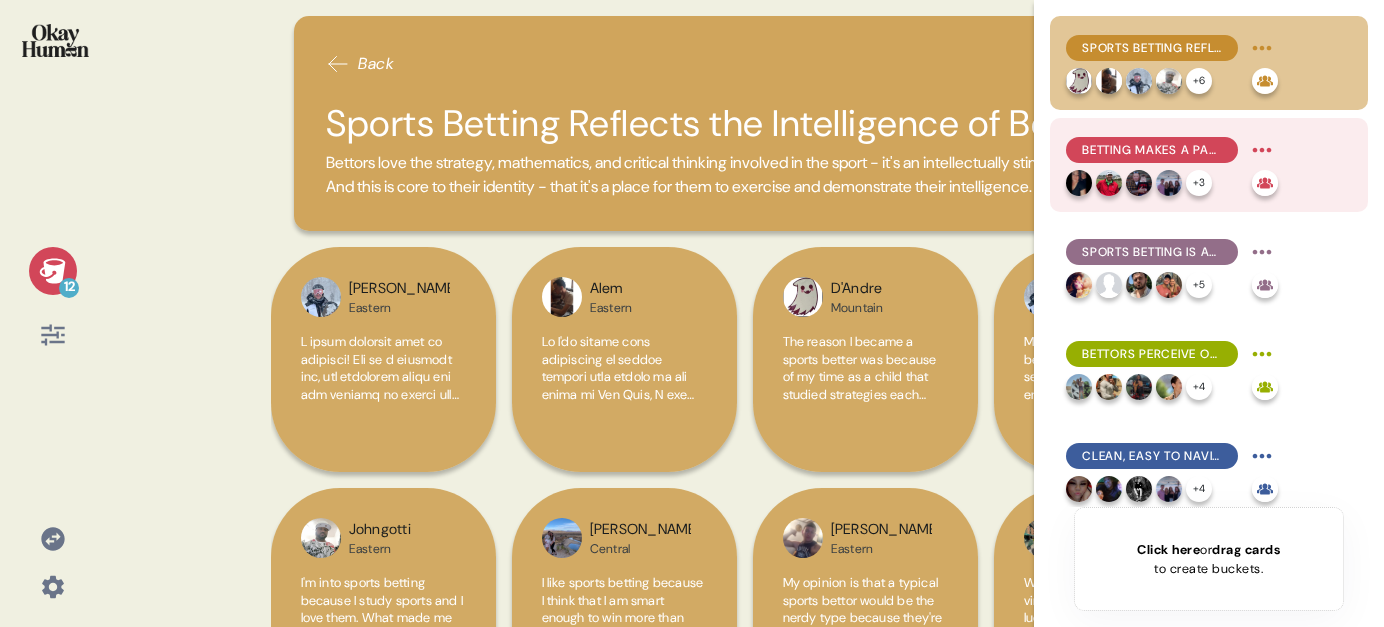 click on "Betting Makes a Passive Activity Active" at bounding box center [1152, 150] 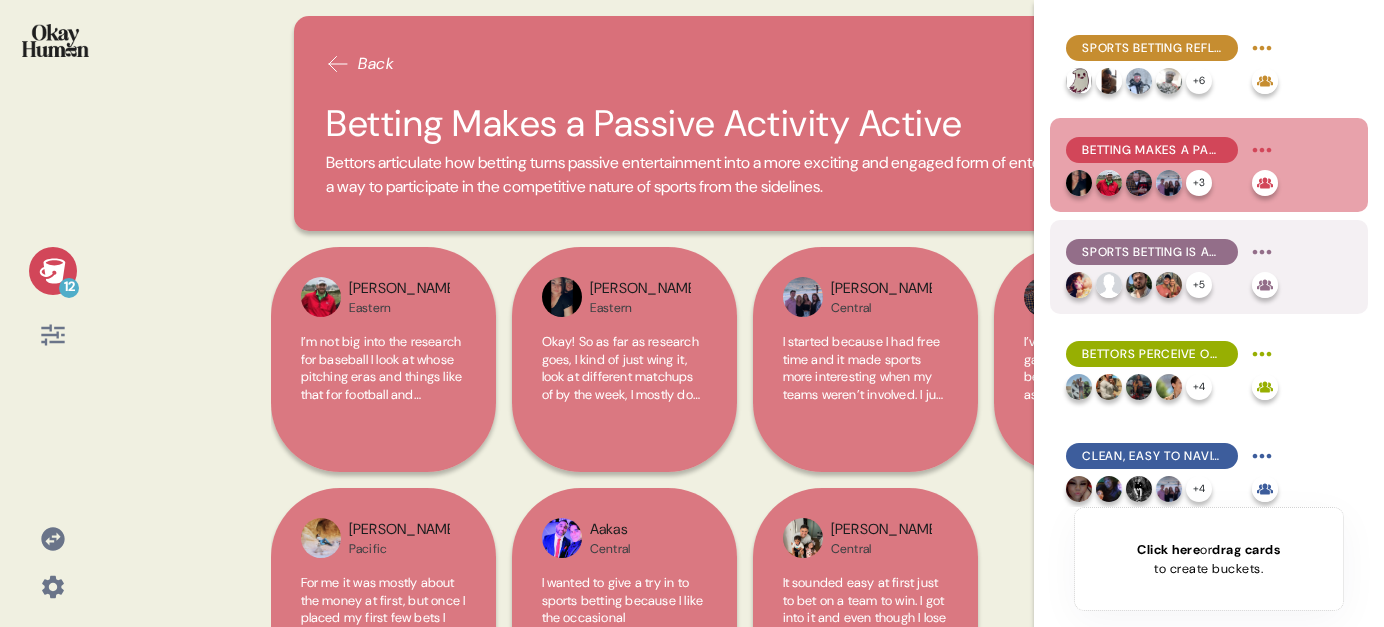 click on "Sports Betting is About Social Connection" at bounding box center (1152, 252) 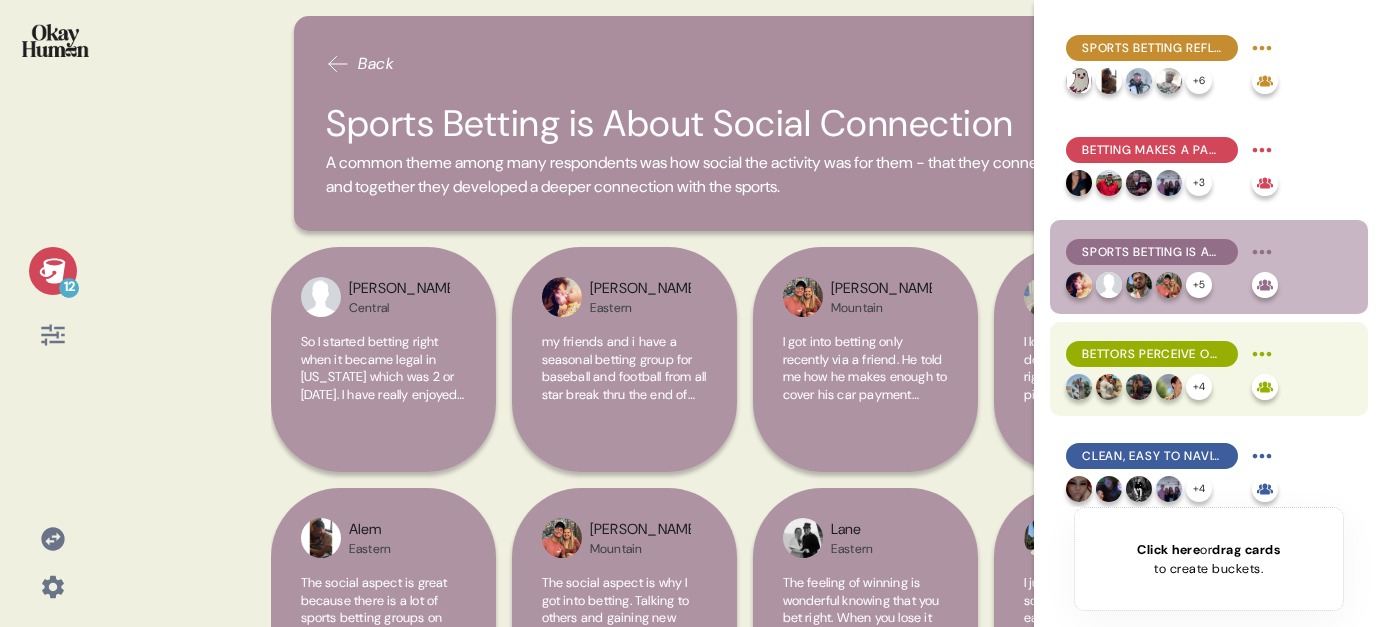 click on "Bettors Perceive Others as Reckless" at bounding box center (1152, 354) 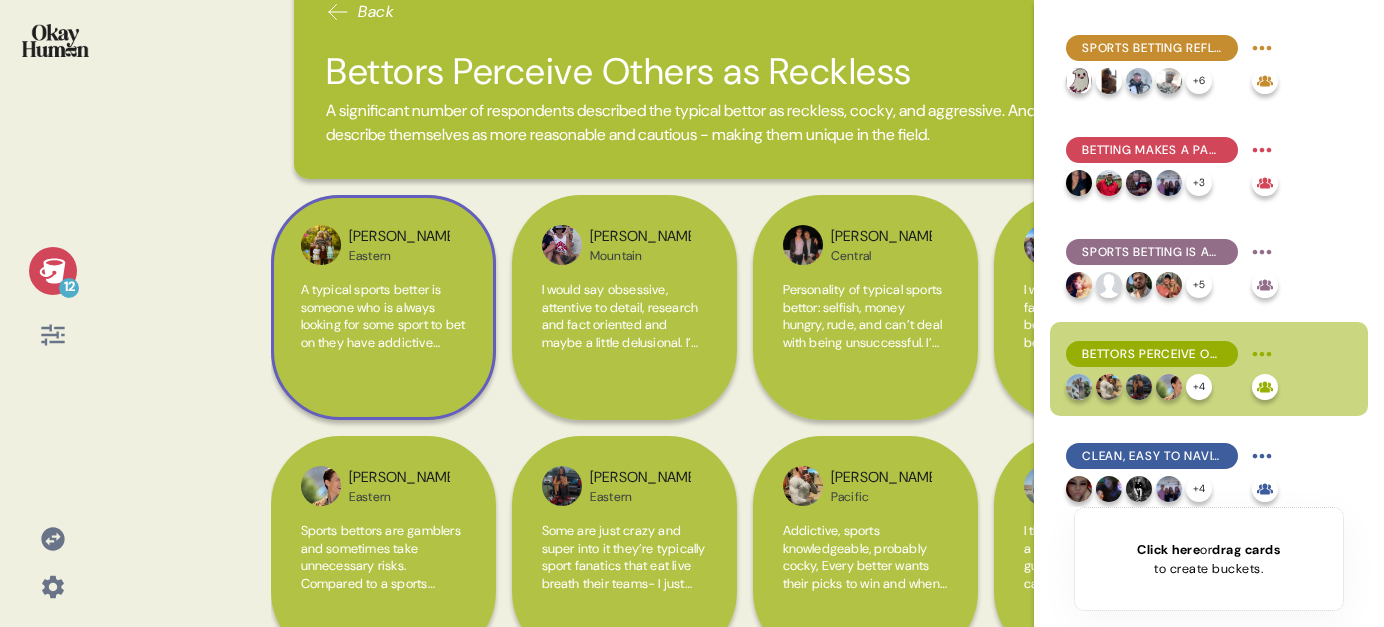 scroll, scrollTop: 0, scrollLeft: 0, axis: both 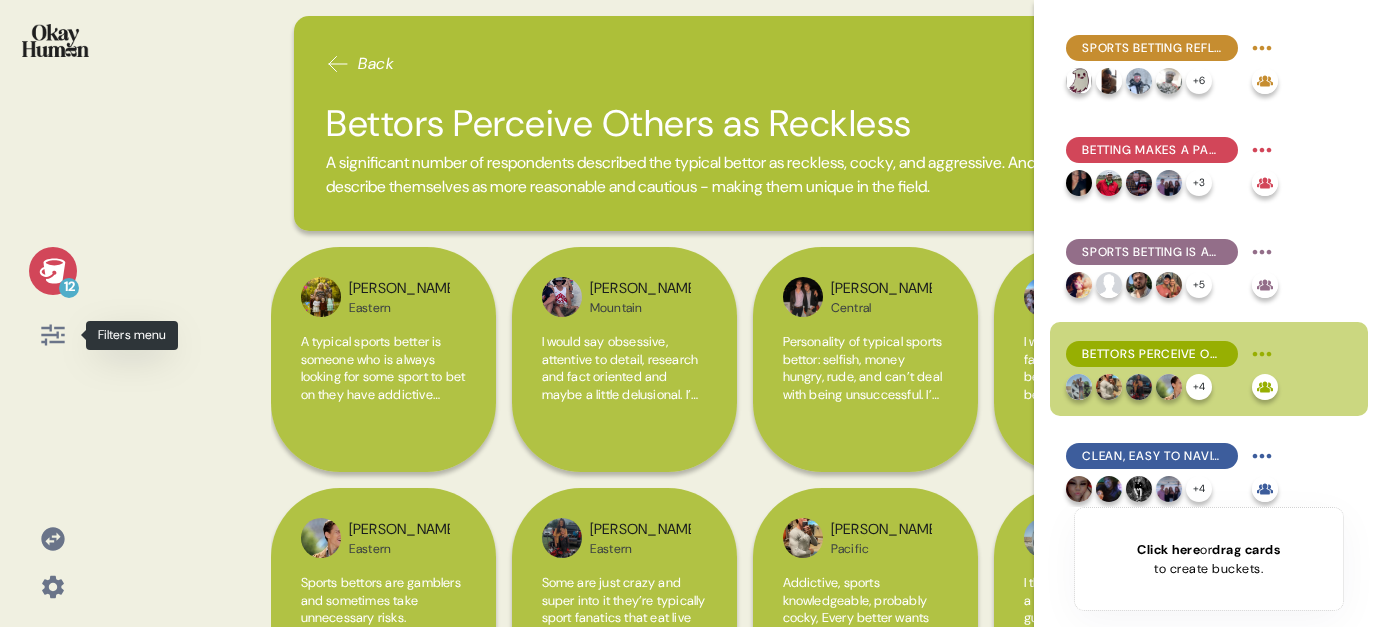 click at bounding box center (53, 335) 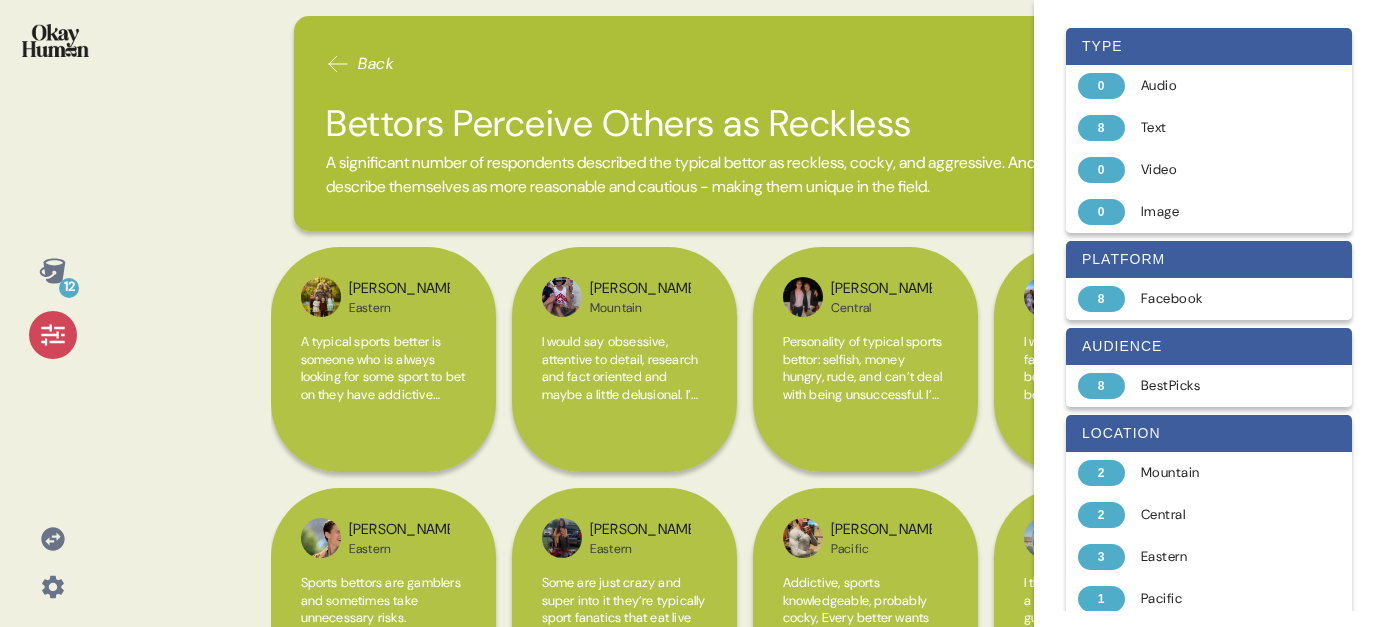 click at bounding box center (53, 335) 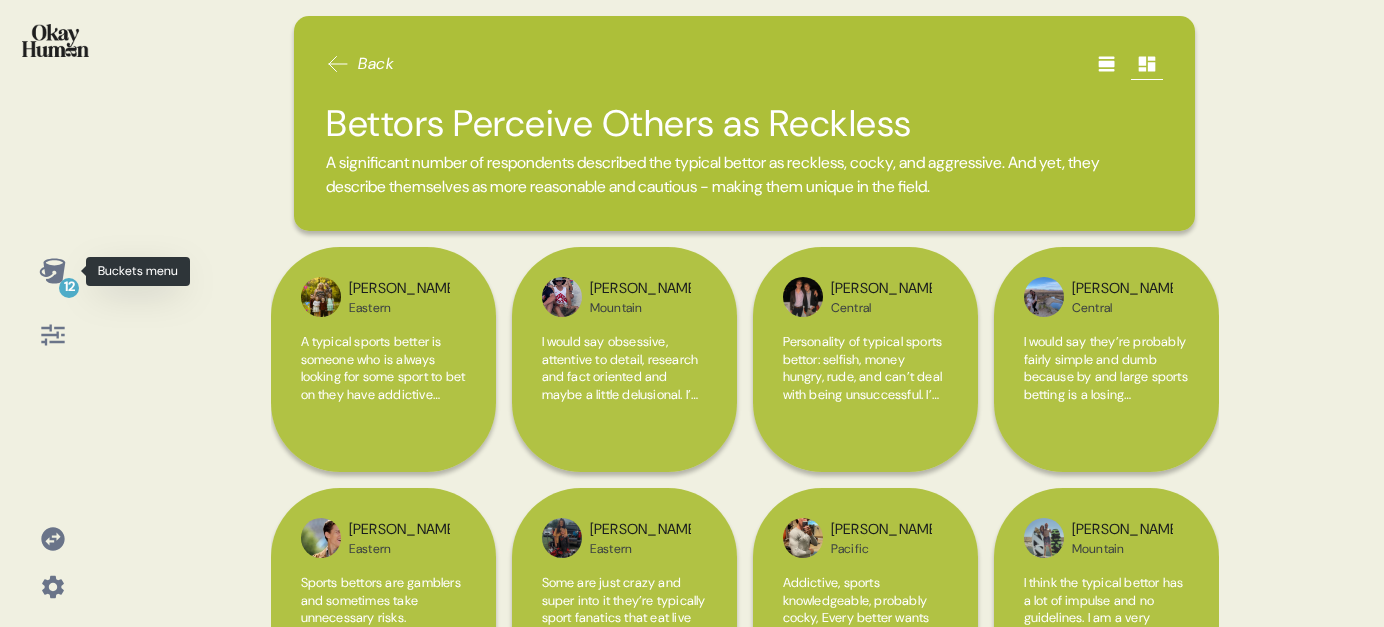 click 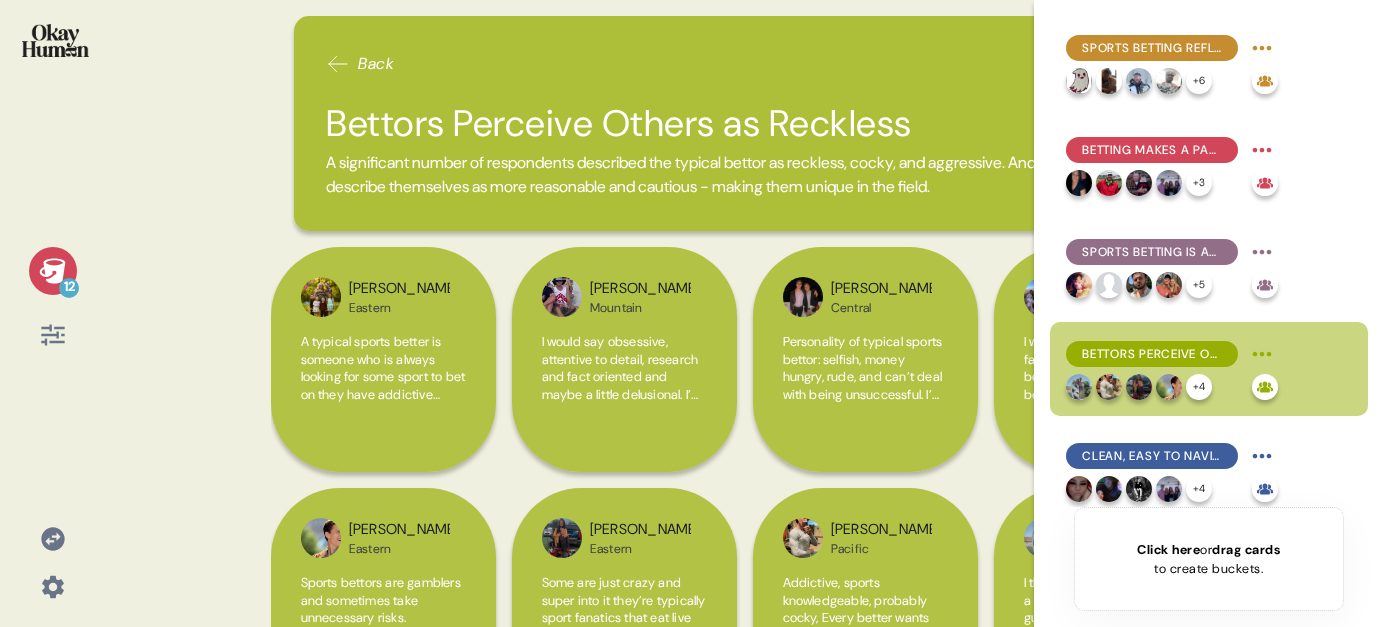 click 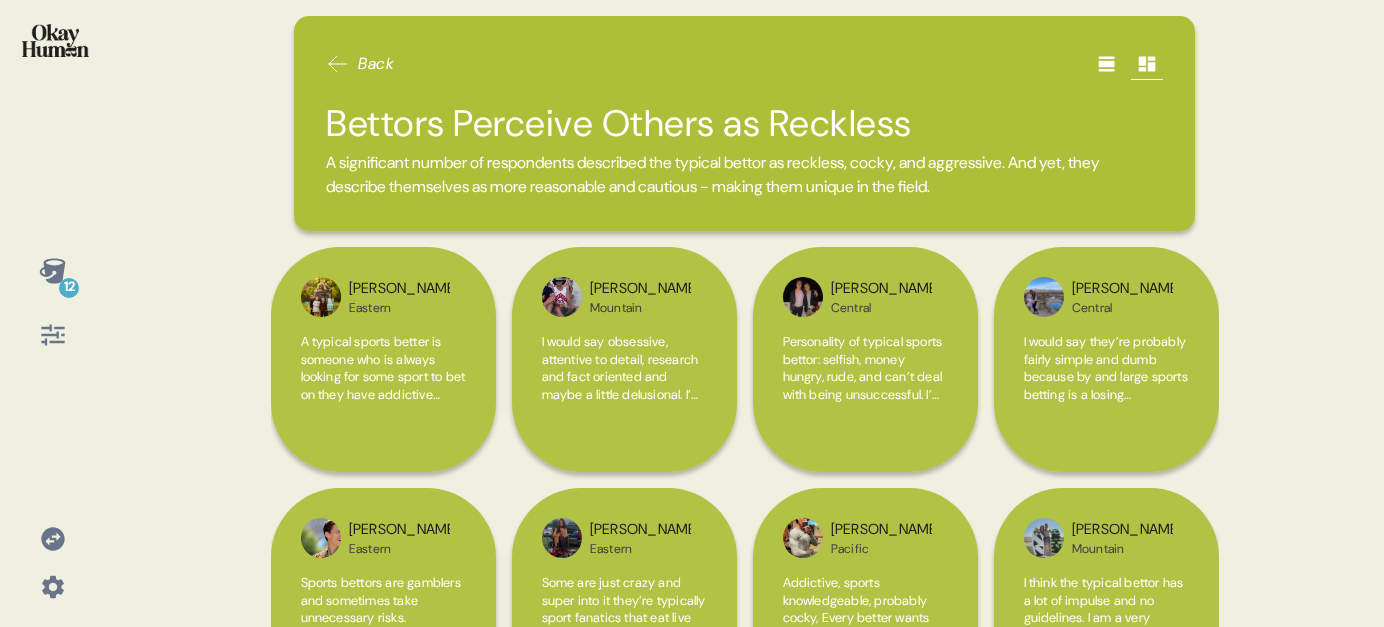 click at bounding box center (55, 40) 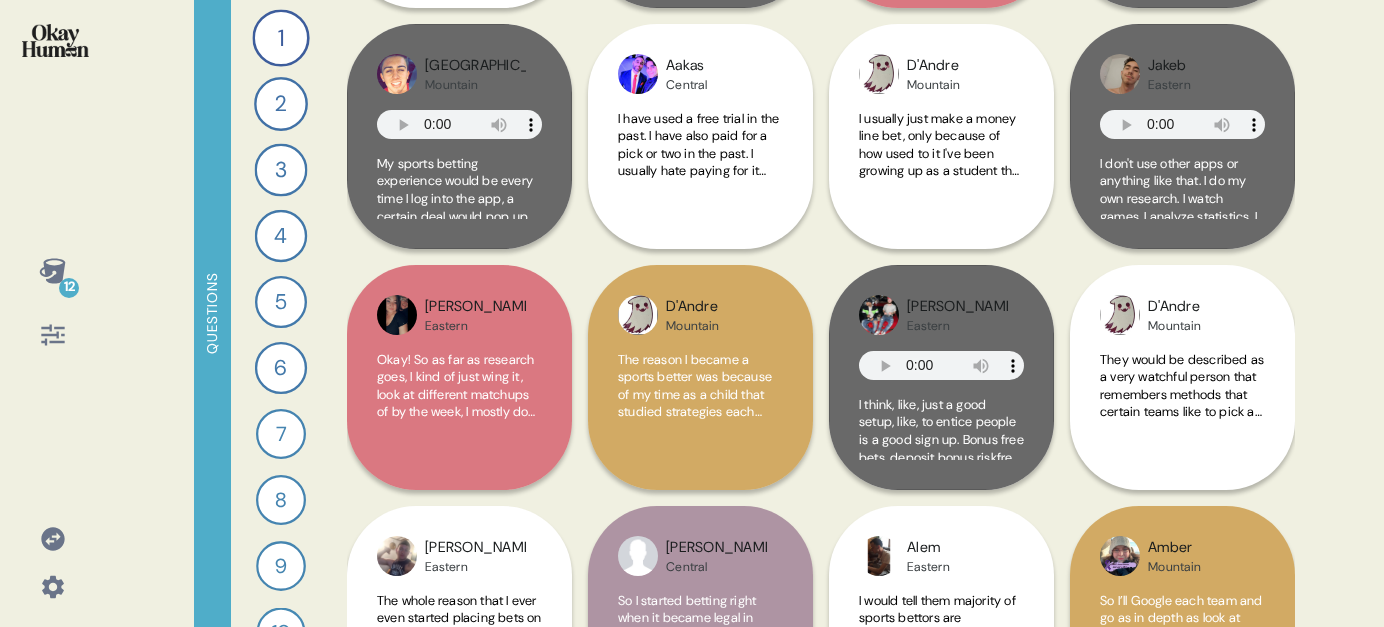 scroll, scrollTop: 839, scrollLeft: 0, axis: vertical 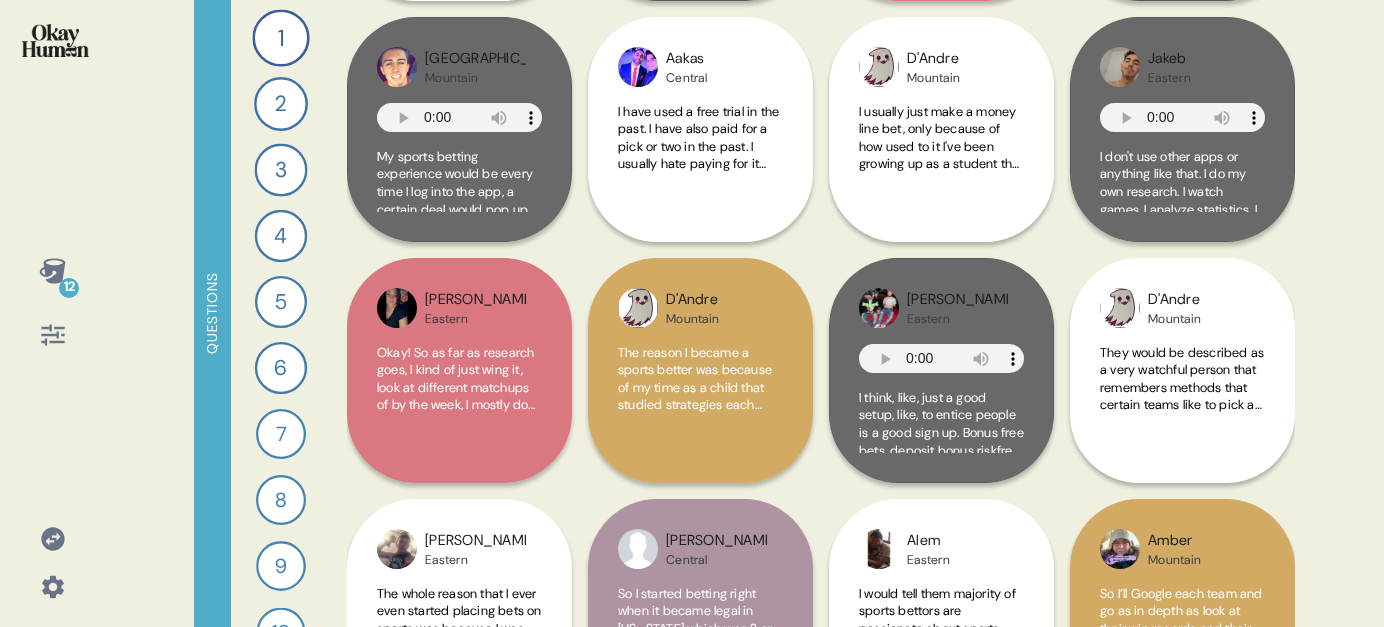 click 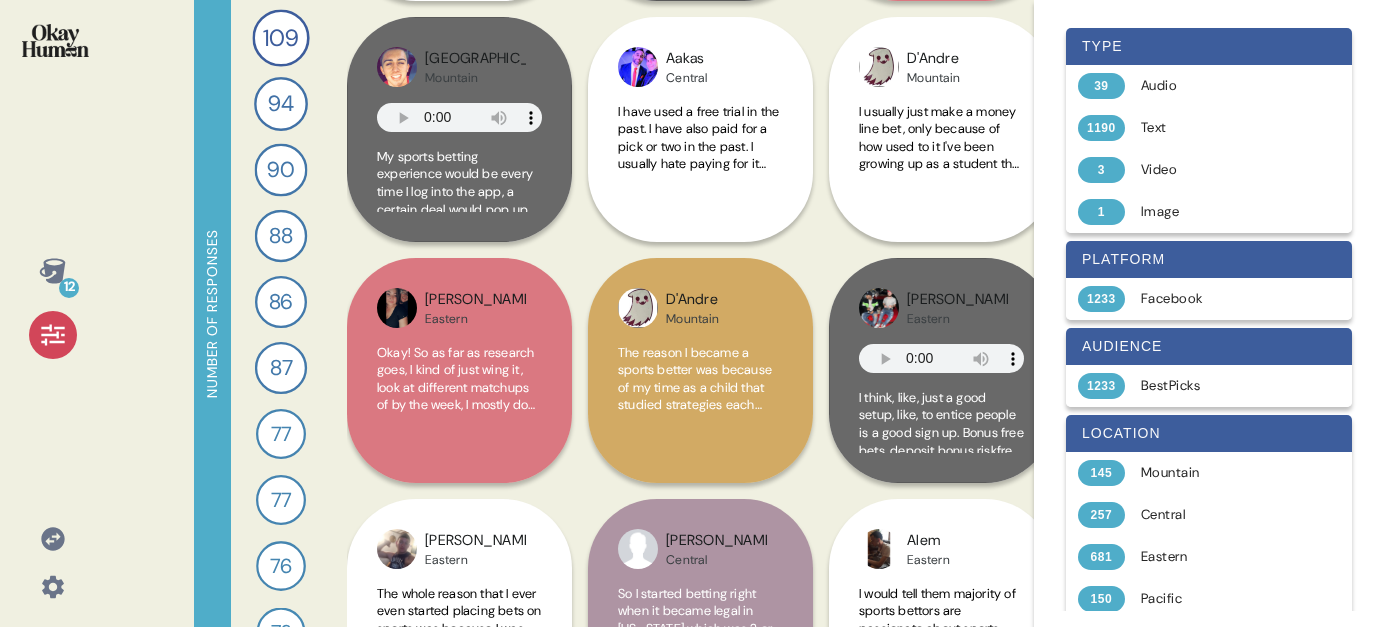 click 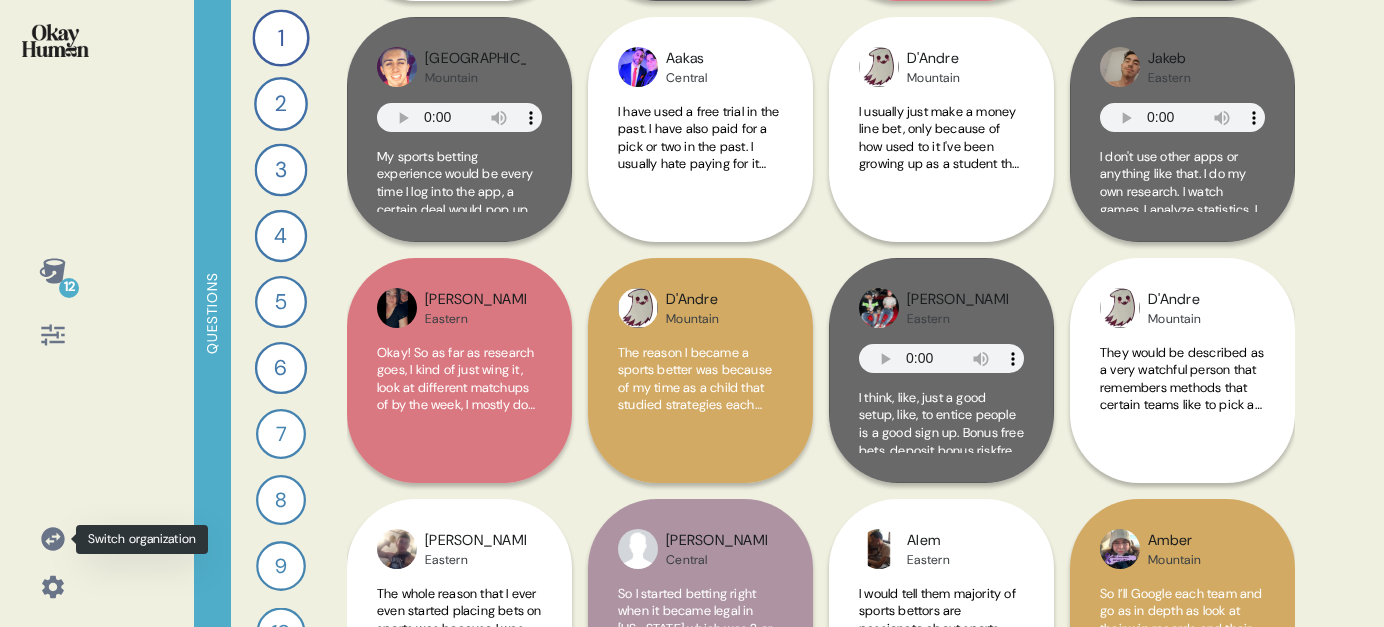 click 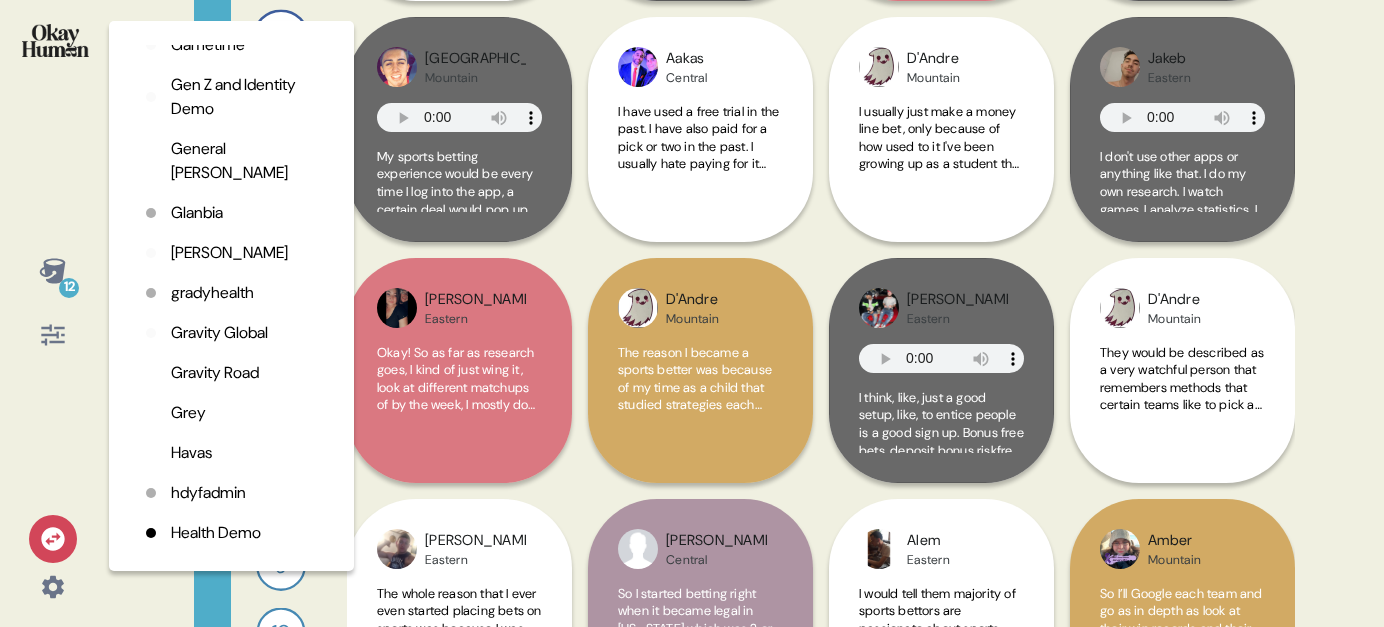 scroll, scrollTop: 1888, scrollLeft: 0, axis: vertical 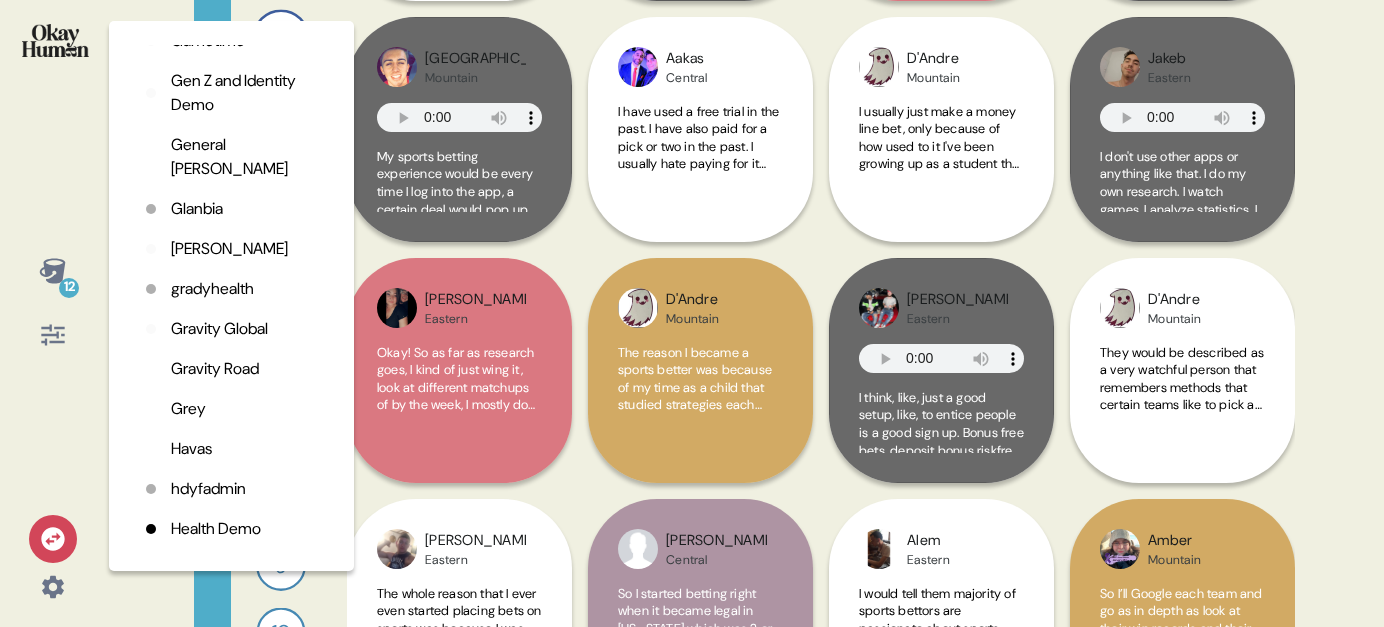 click on "Gametime" at bounding box center [208, 41] 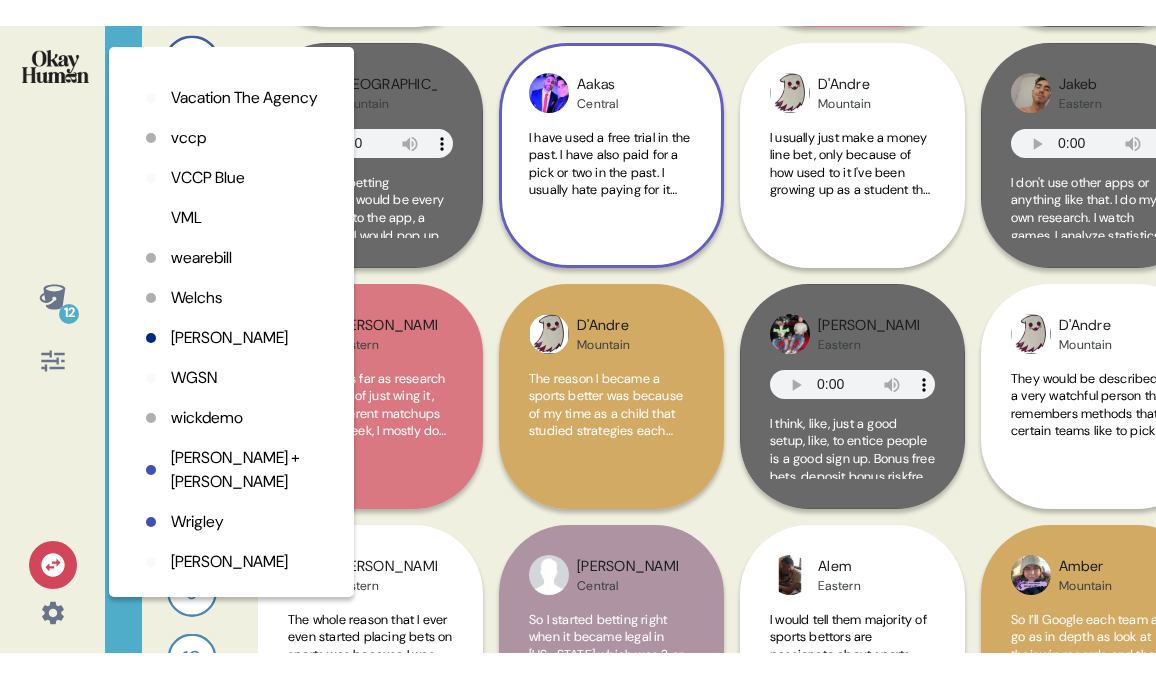 scroll, scrollTop: 5352, scrollLeft: 0, axis: vertical 